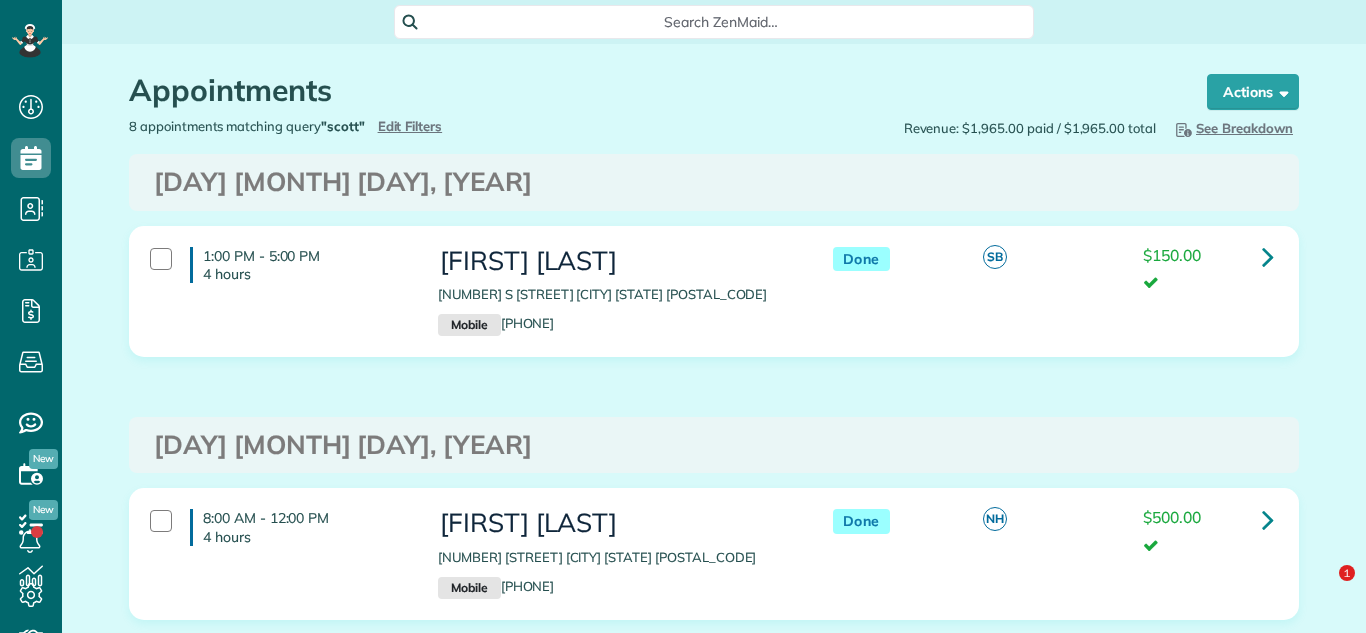 scroll, scrollTop: 0, scrollLeft: 0, axis: both 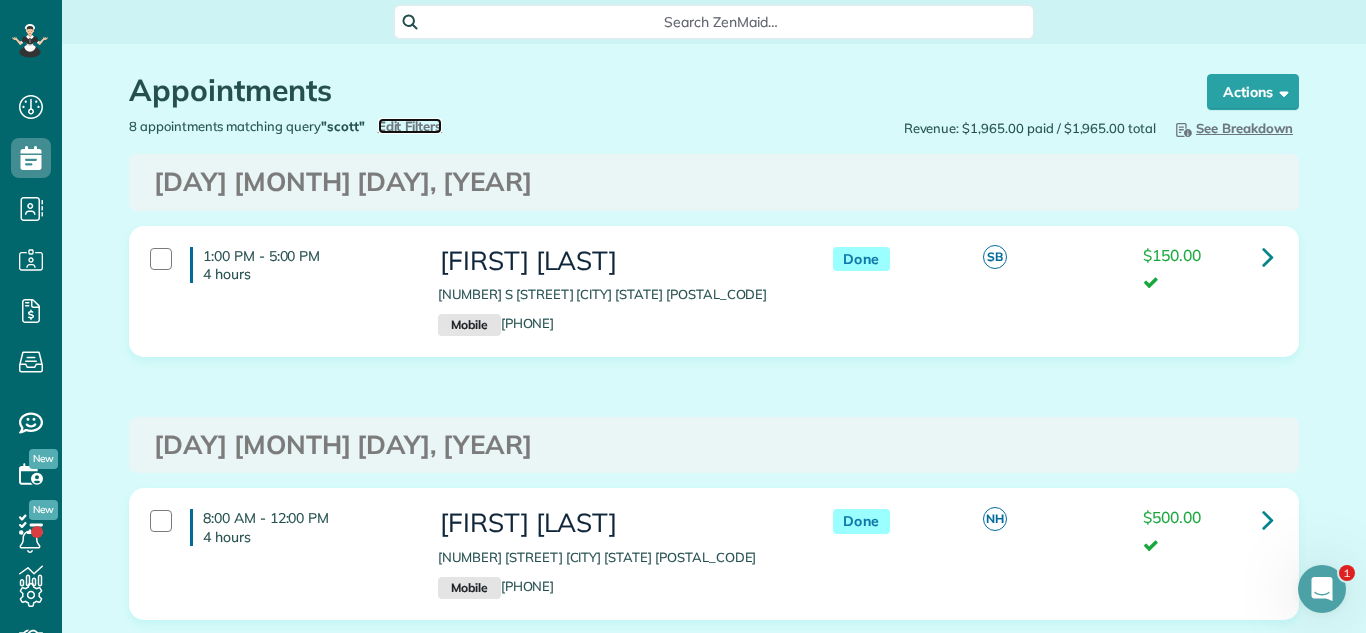 click on "Edit Filters" at bounding box center [410, 126] 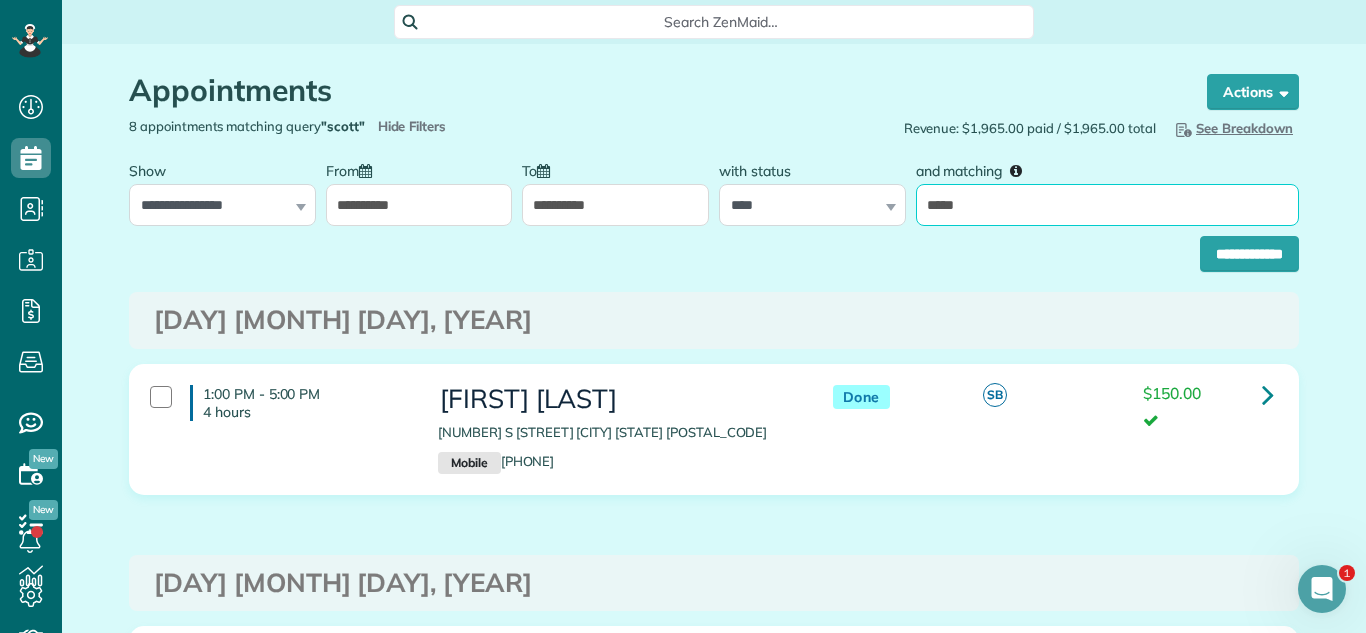click on "*****" at bounding box center [1107, 205] 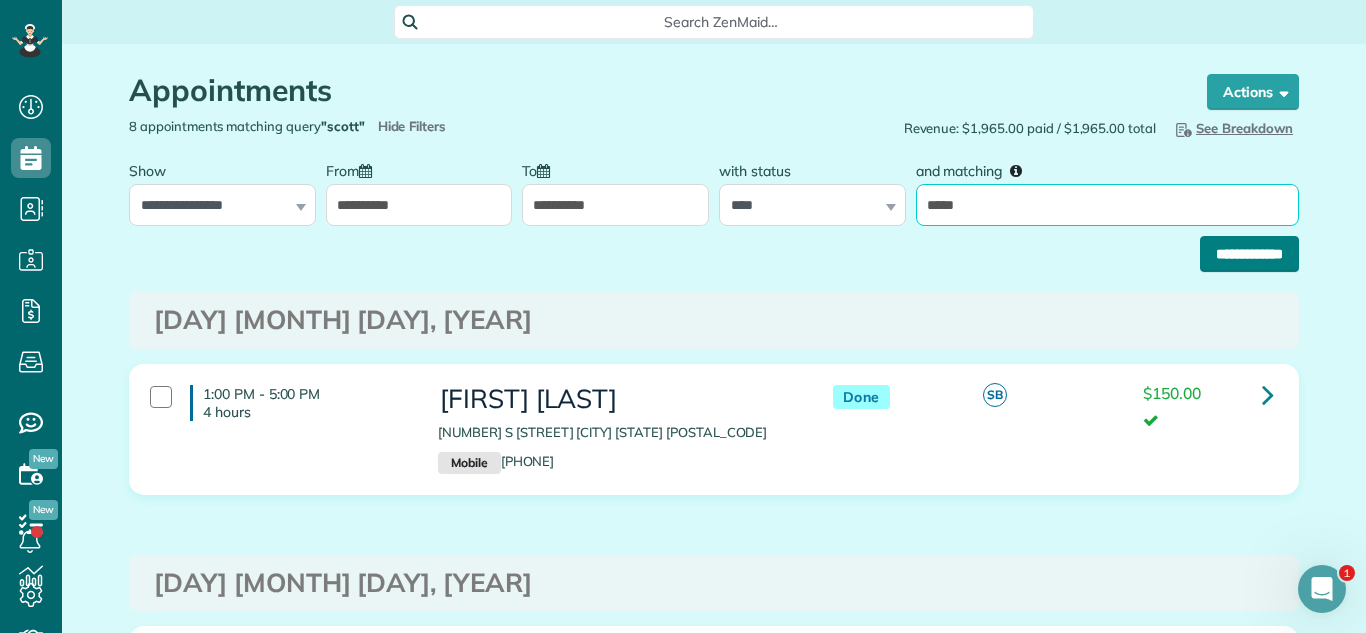 type on "*****" 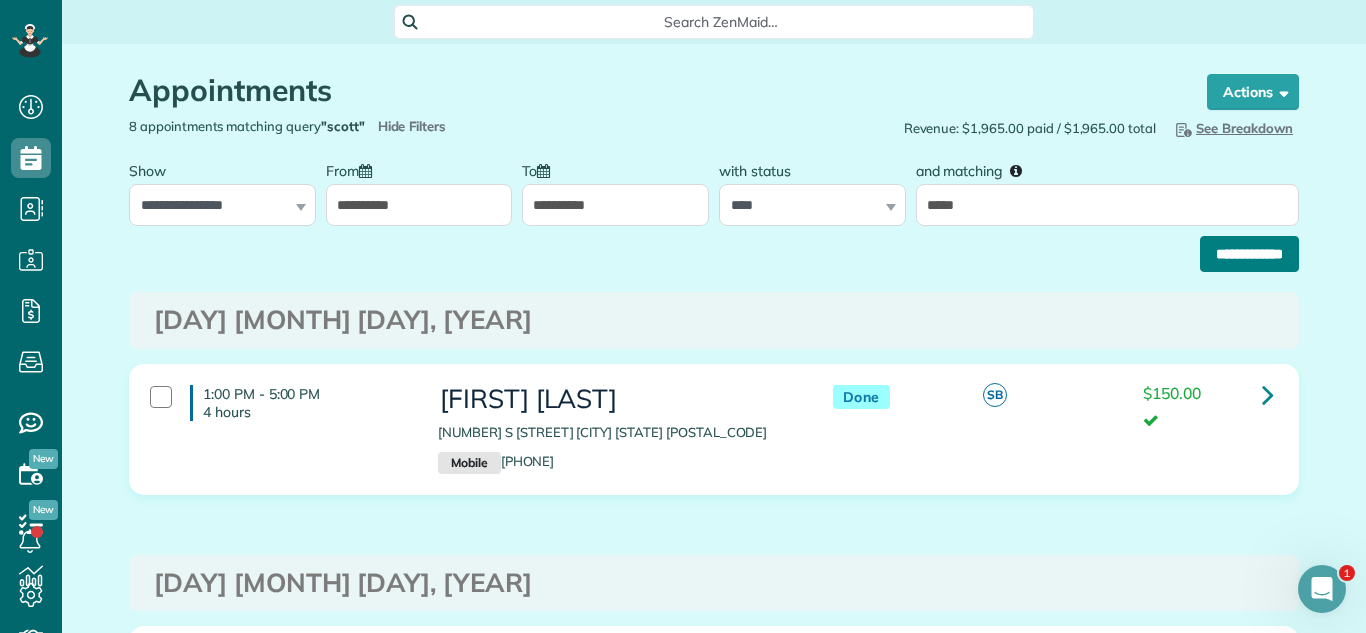 click on "**********" at bounding box center [1249, 254] 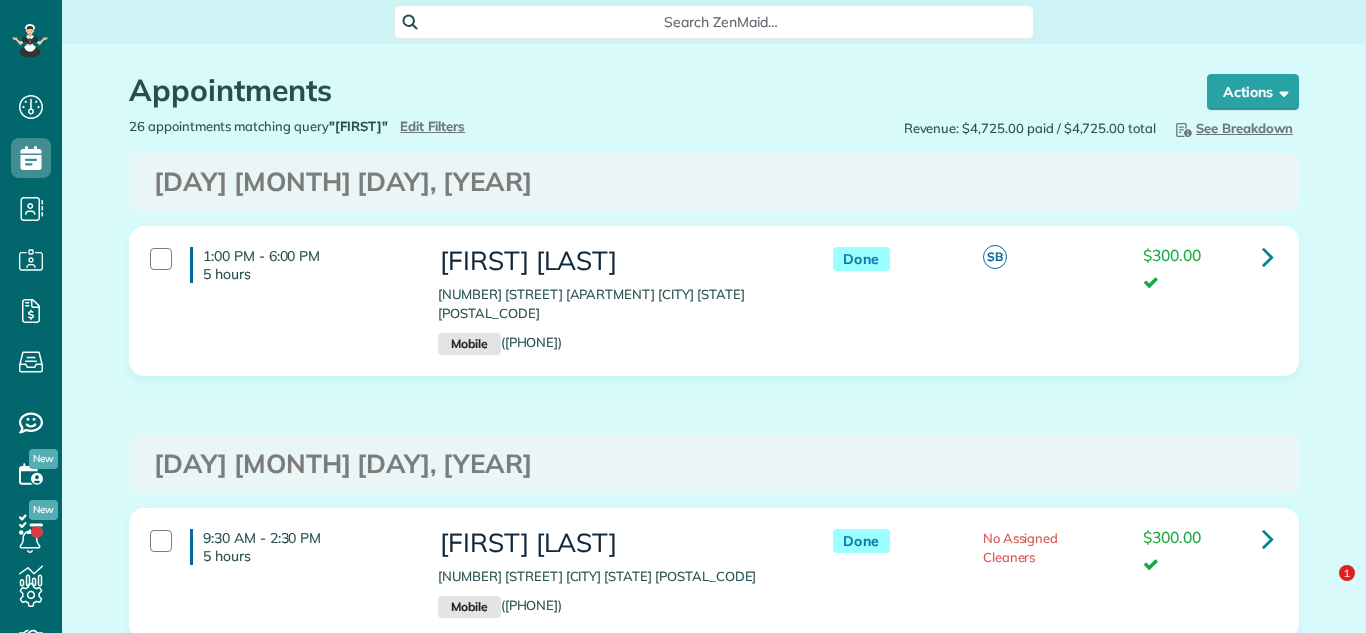 scroll, scrollTop: 0, scrollLeft: 0, axis: both 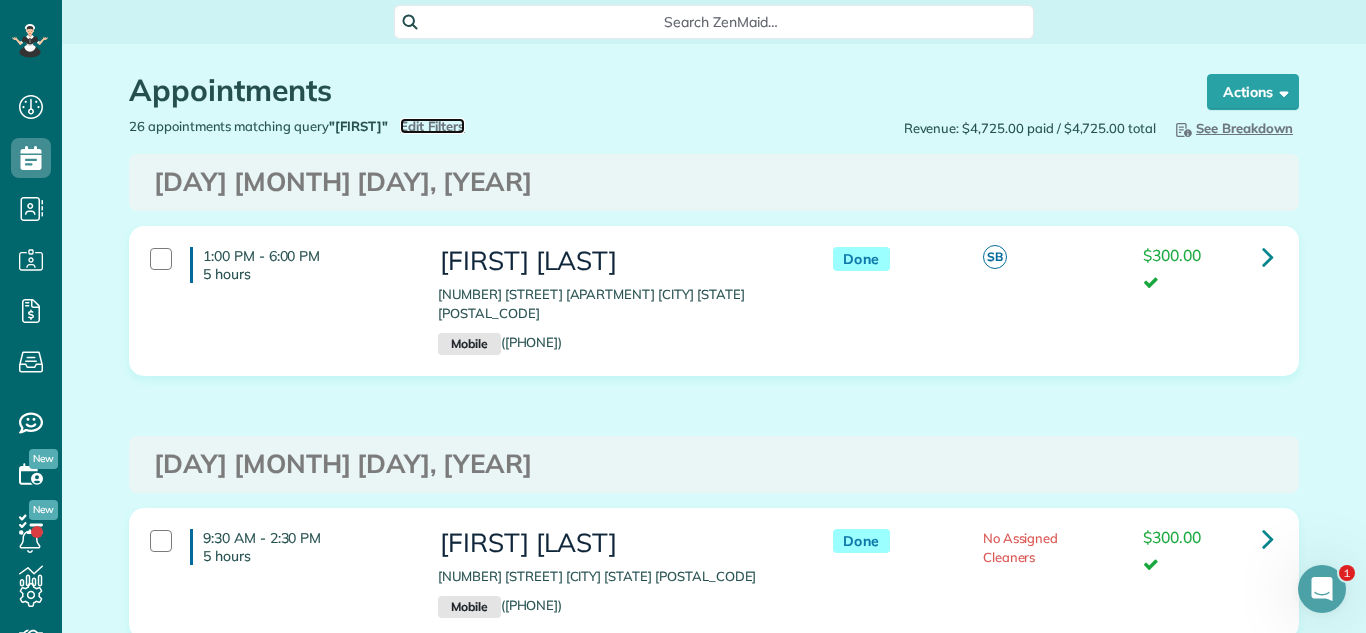 click on "Edit Filters" at bounding box center [432, 126] 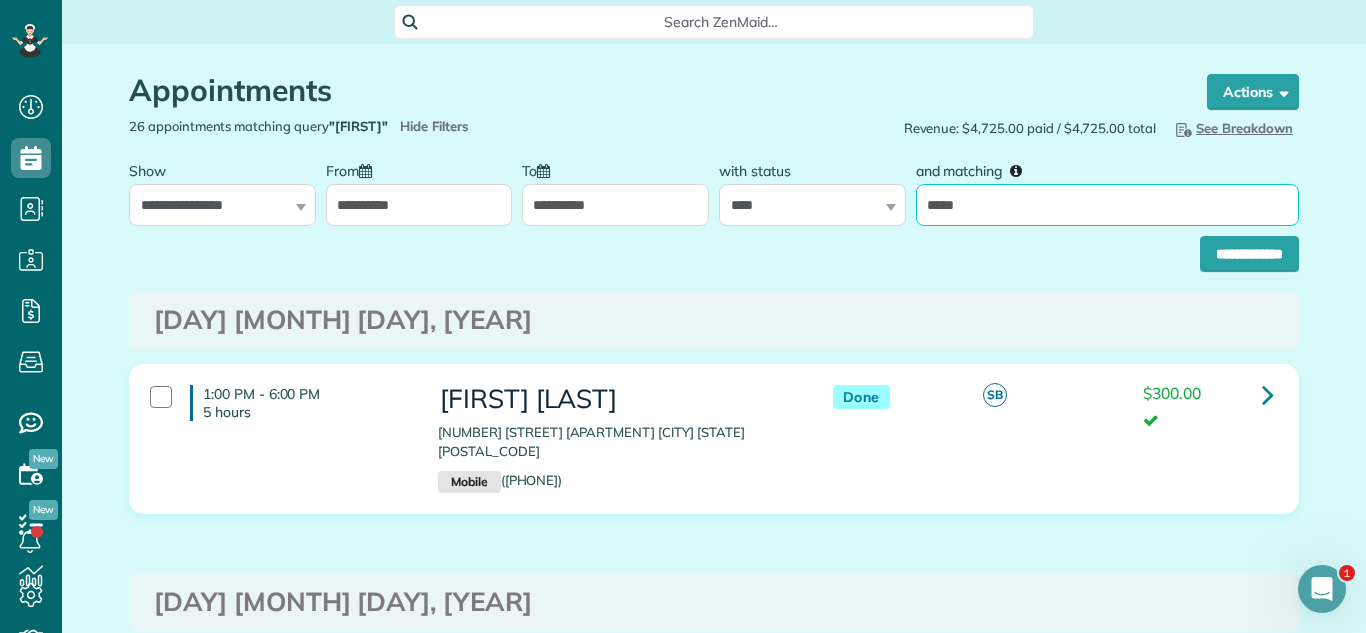click on "*****" at bounding box center (1107, 205) 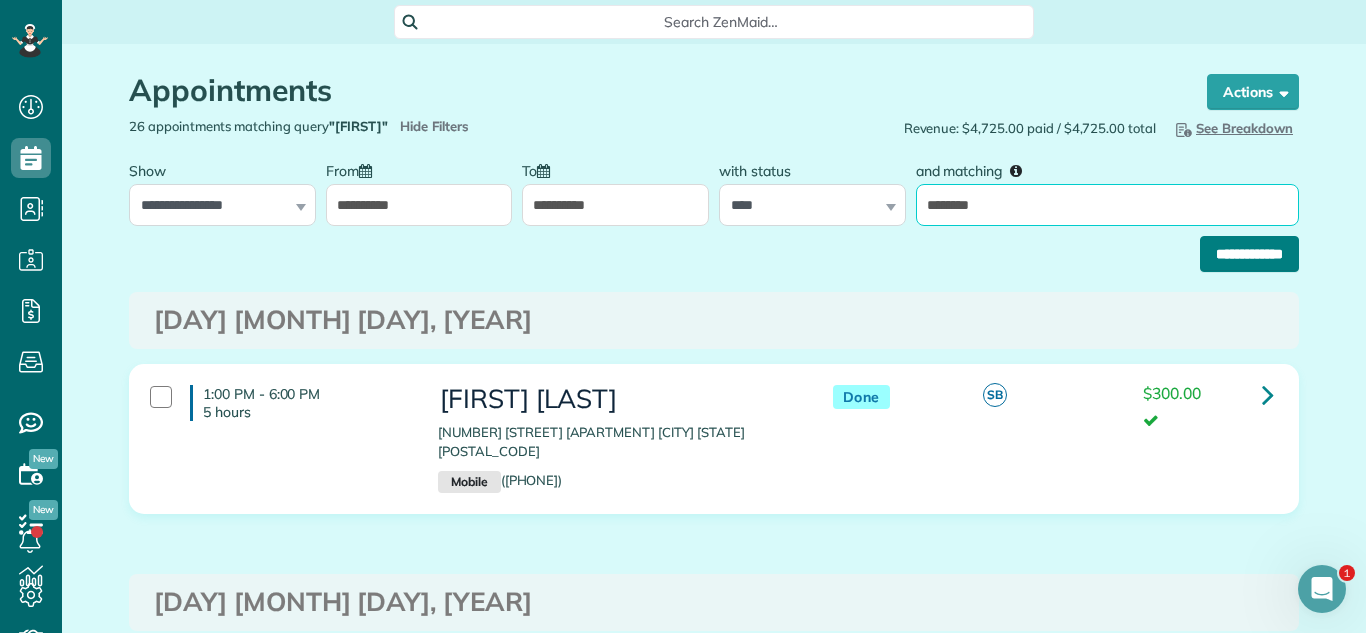 type on "********" 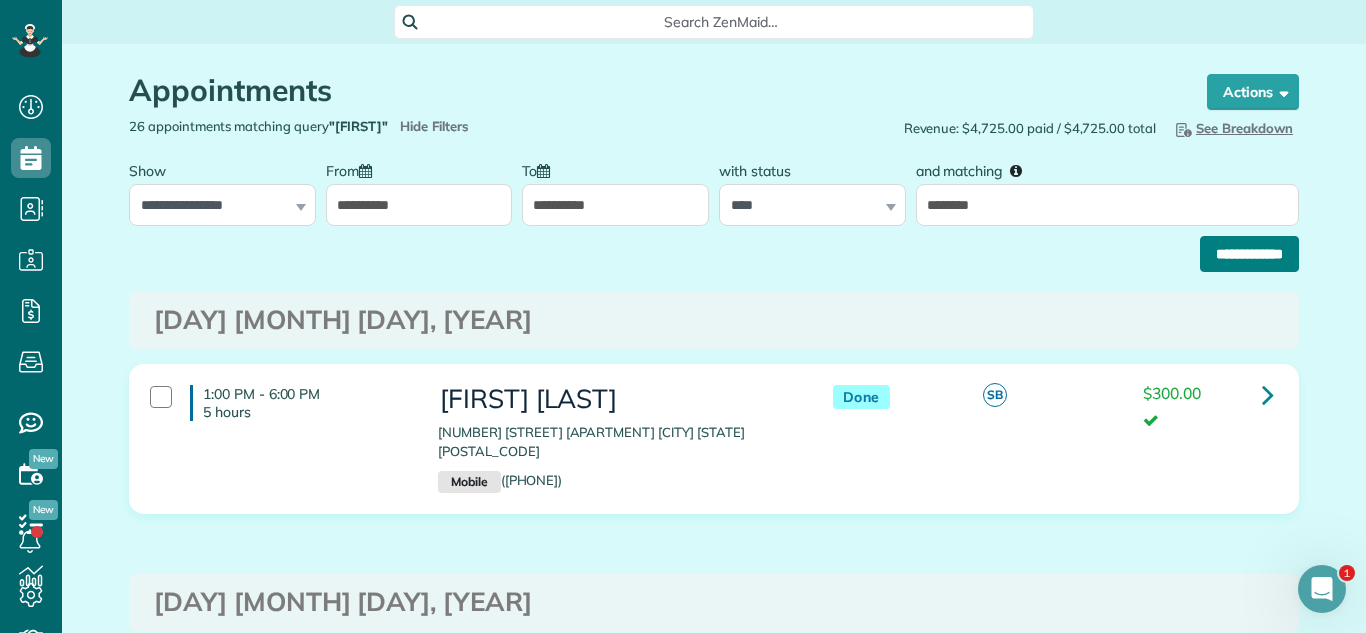 click on "**********" at bounding box center [1249, 254] 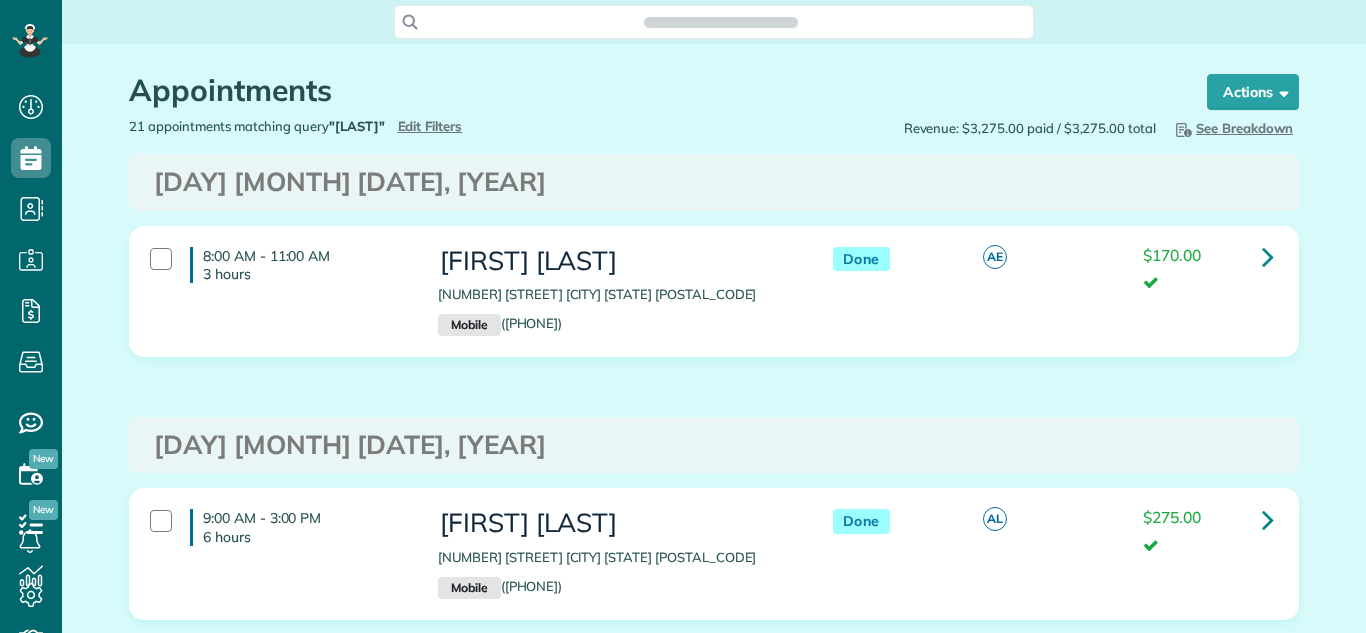 scroll, scrollTop: 0, scrollLeft: 0, axis: both 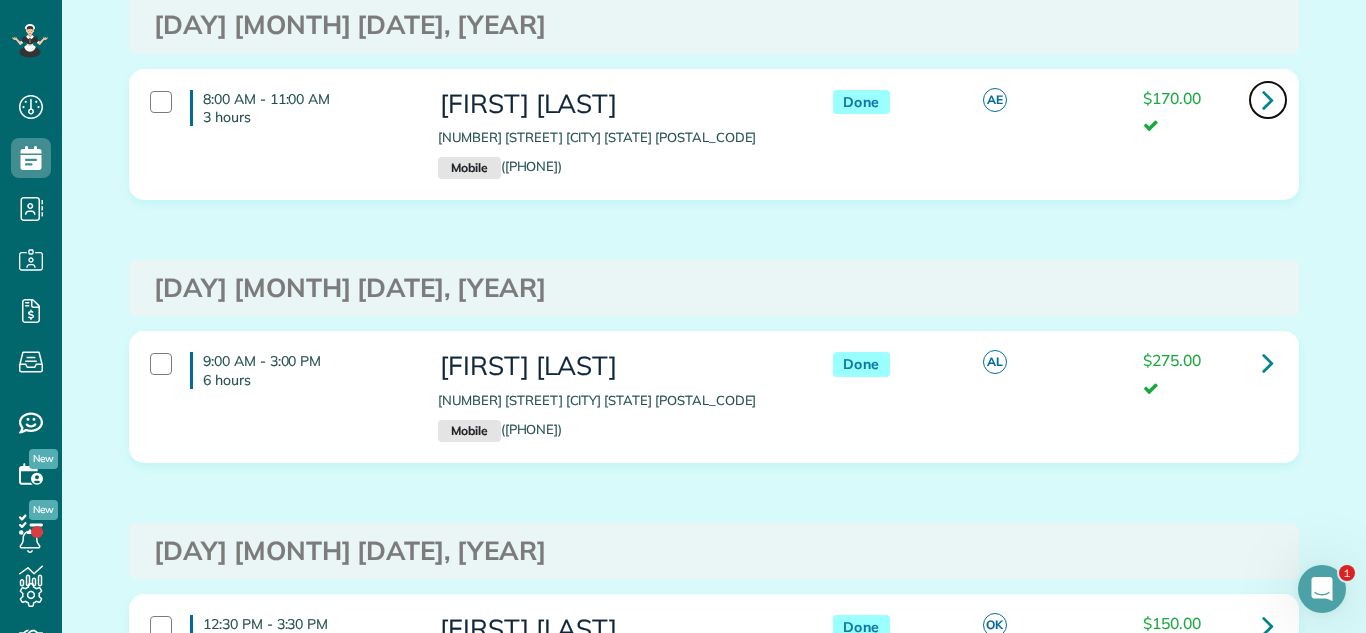 click at bounding box center [1268, 99] 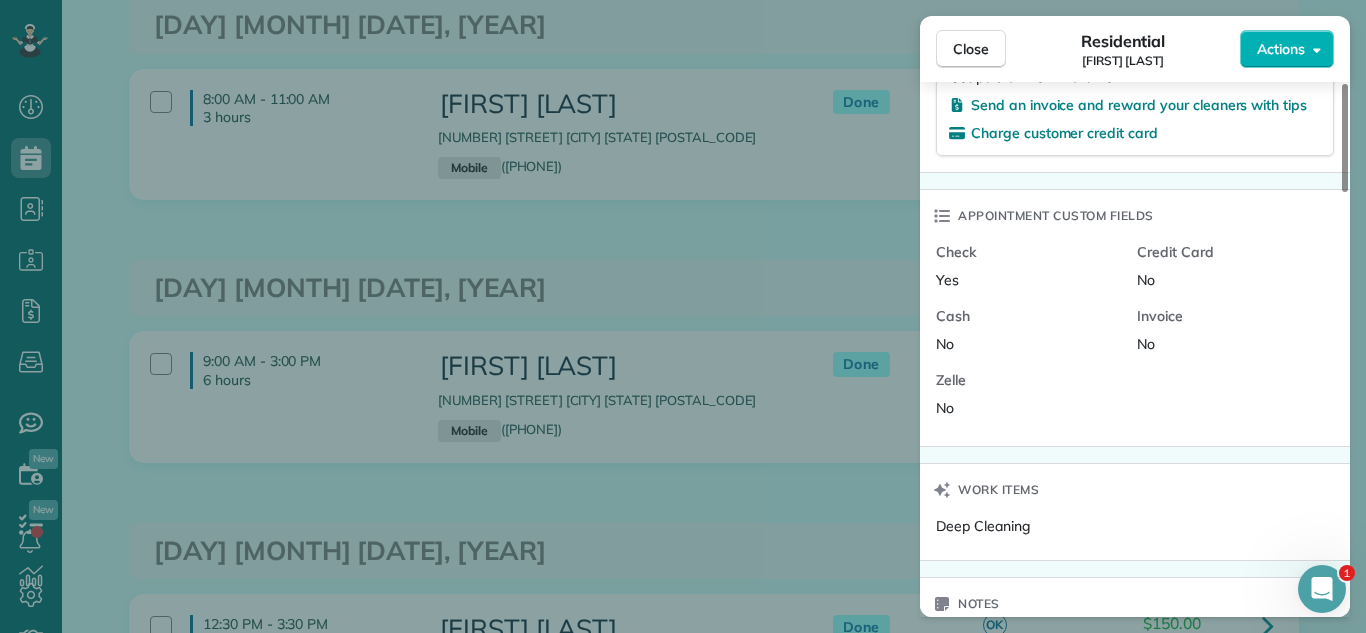 scroll, scrollTop: 1301, scrollLeft: 0, axis: vertical 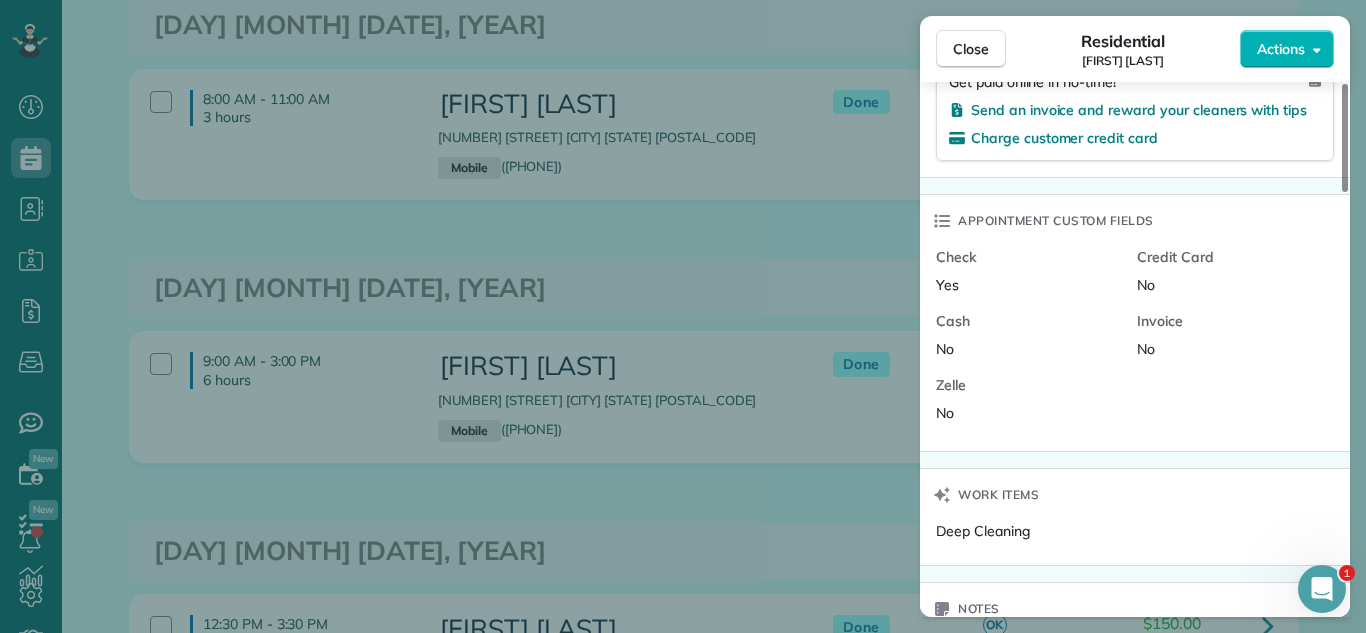 drag, startPoint x: 978, startPoint y: 43, endPoint x: 838, endPoint y: 427, distance: 408.72485 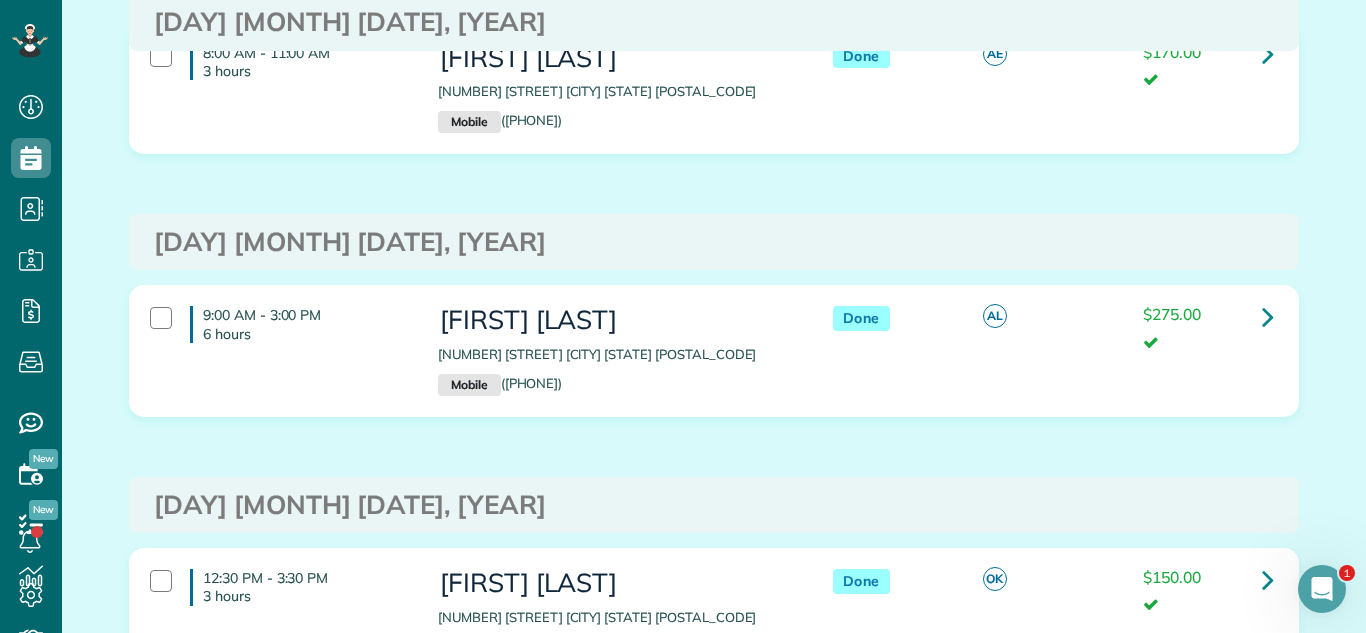 scroll, scrollTop: 208, scrollLeft: 0, axis: vertical 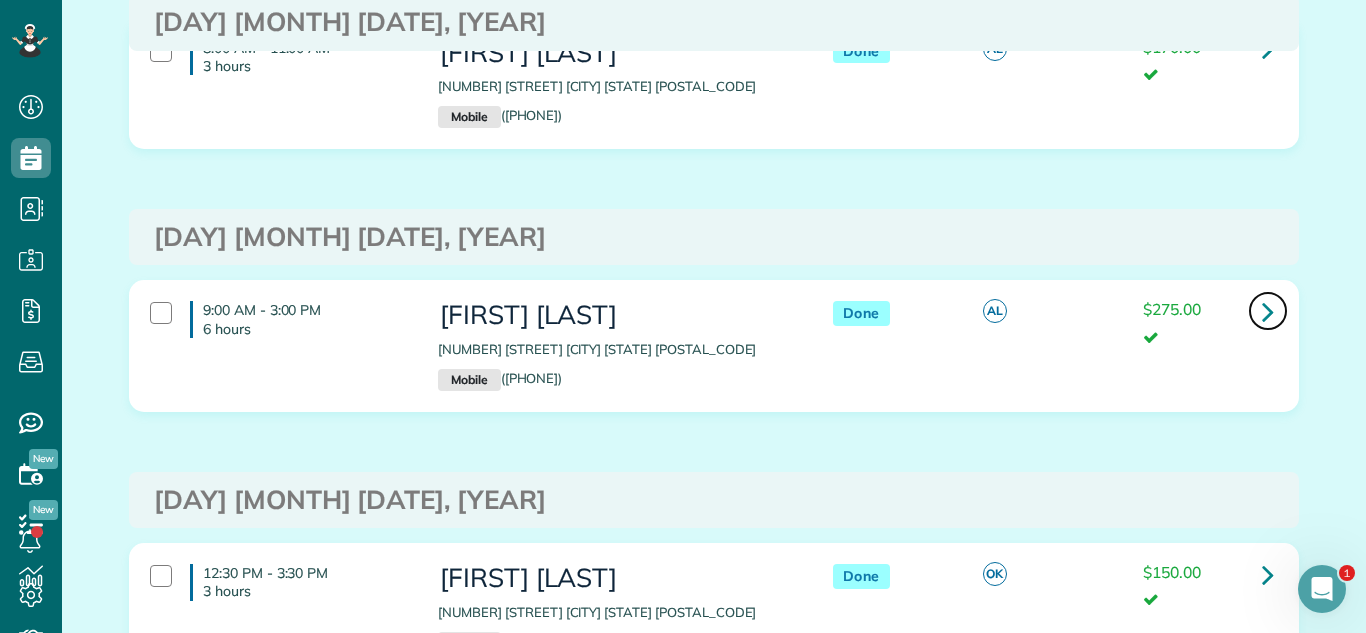 click at bounding box center (1268, 311) 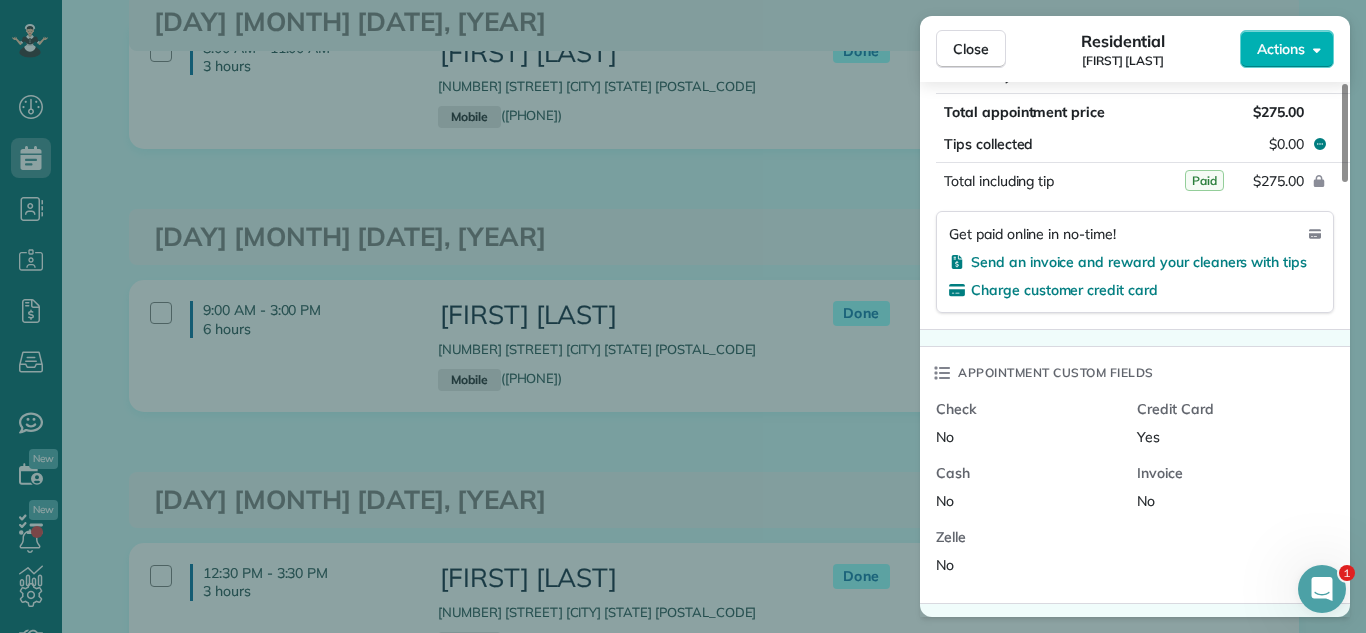 scroll, scrollTop: 1158, scrollLeft: 0, axis: vertical 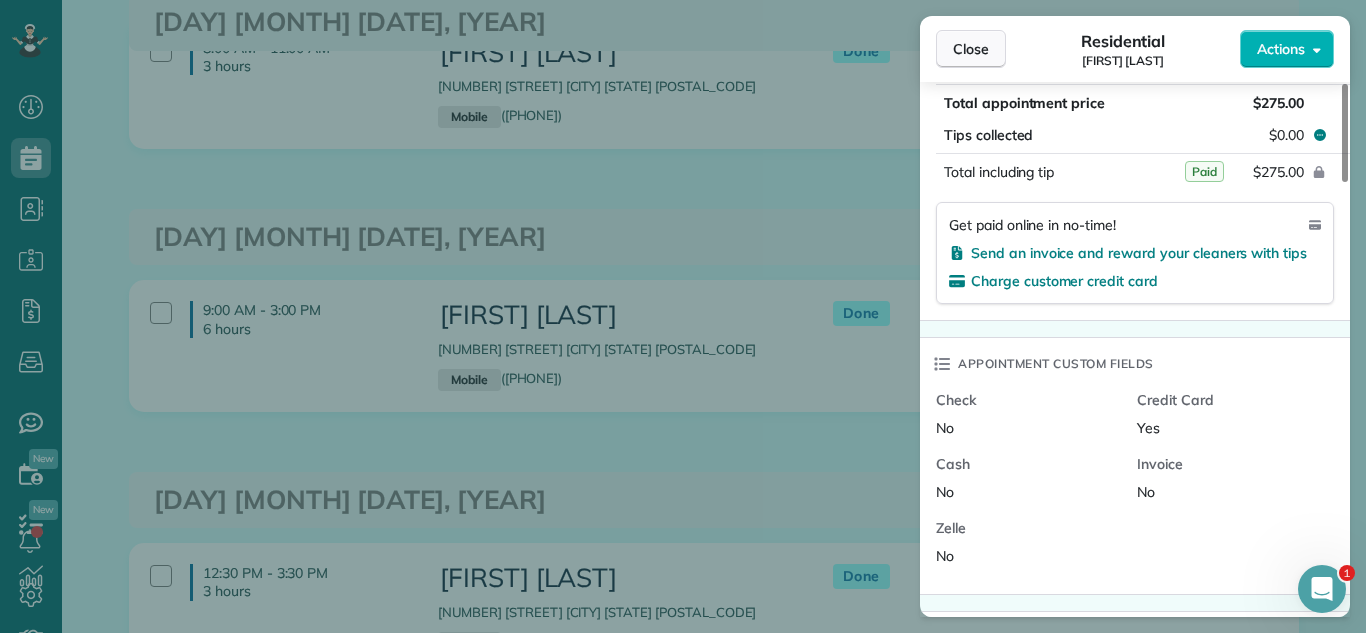 click on "Close" at bounding box center (971, 49) 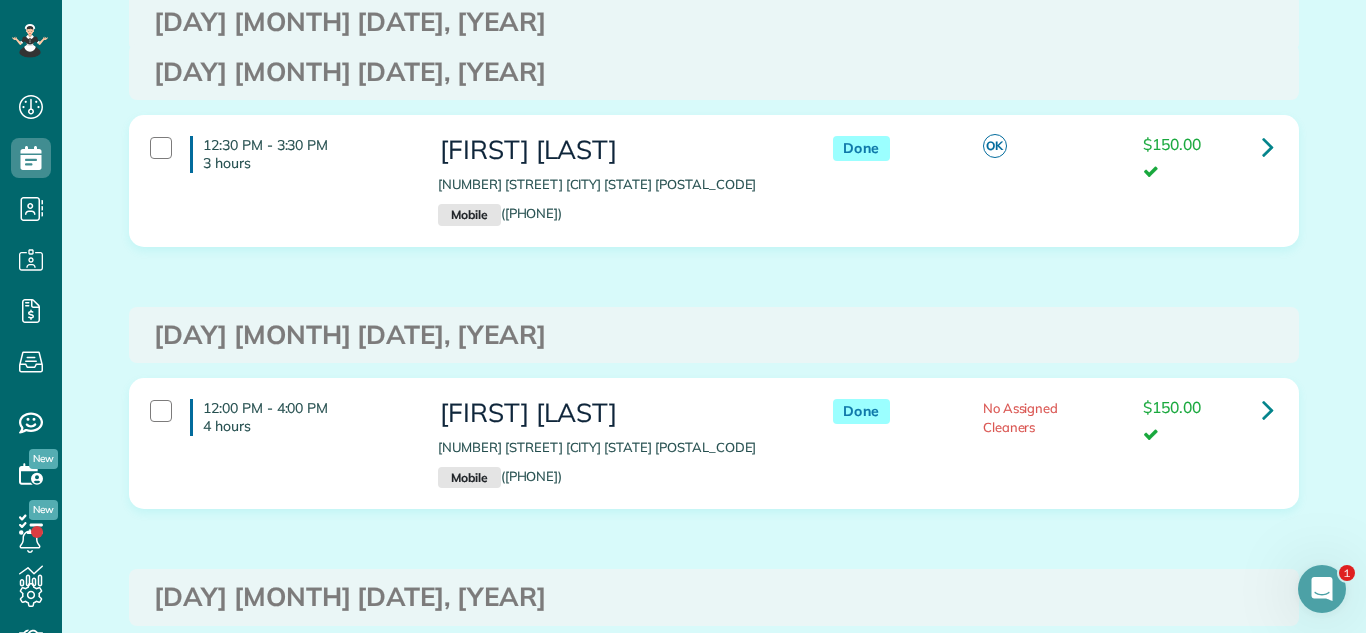 scroll, scrollTop: 640, scrollLeft: 0, axis: vertical 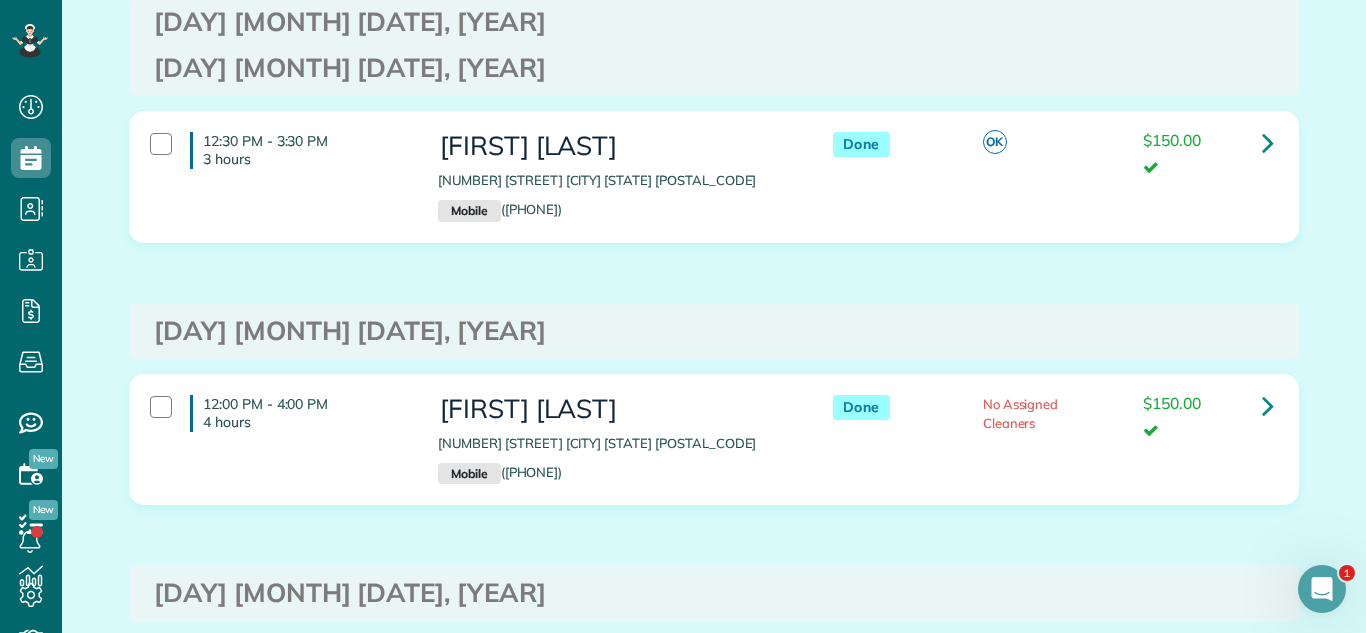 drag, startPoint x: 1041, startPoint y: 327, endPoint x: 889, endPoint y: 363, distance: 156.20499 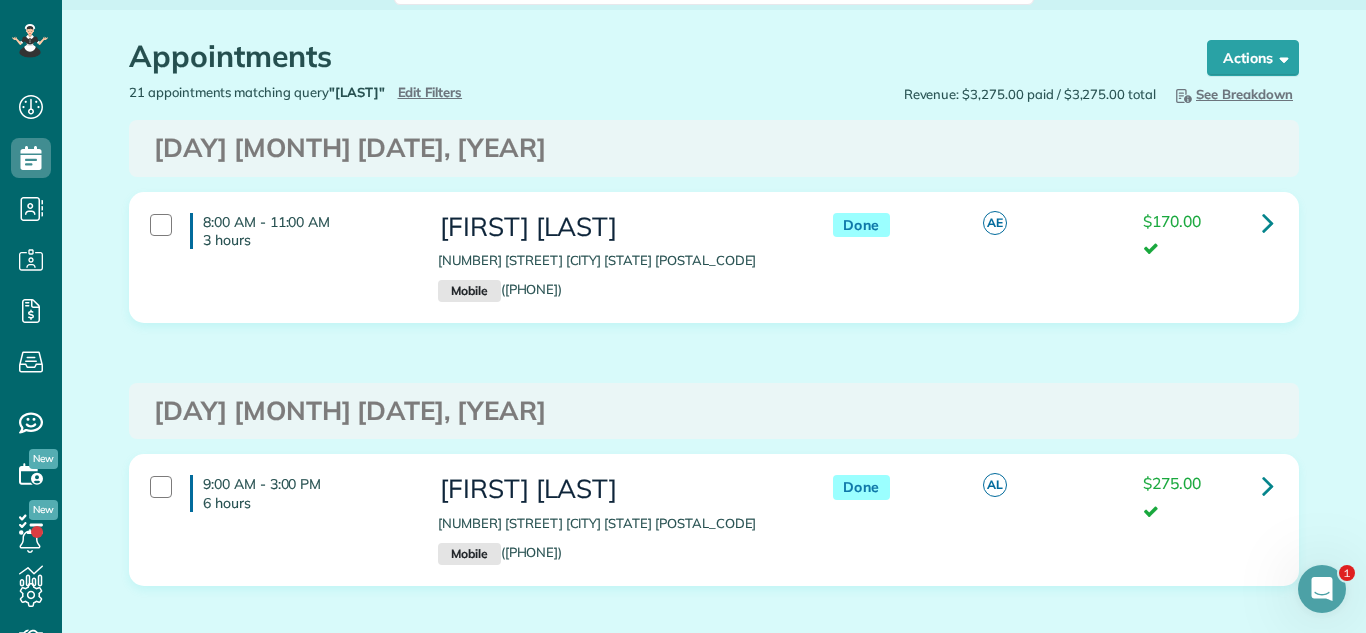 scroll, scrollTop: 0, scrollLeft: 0, axis: both 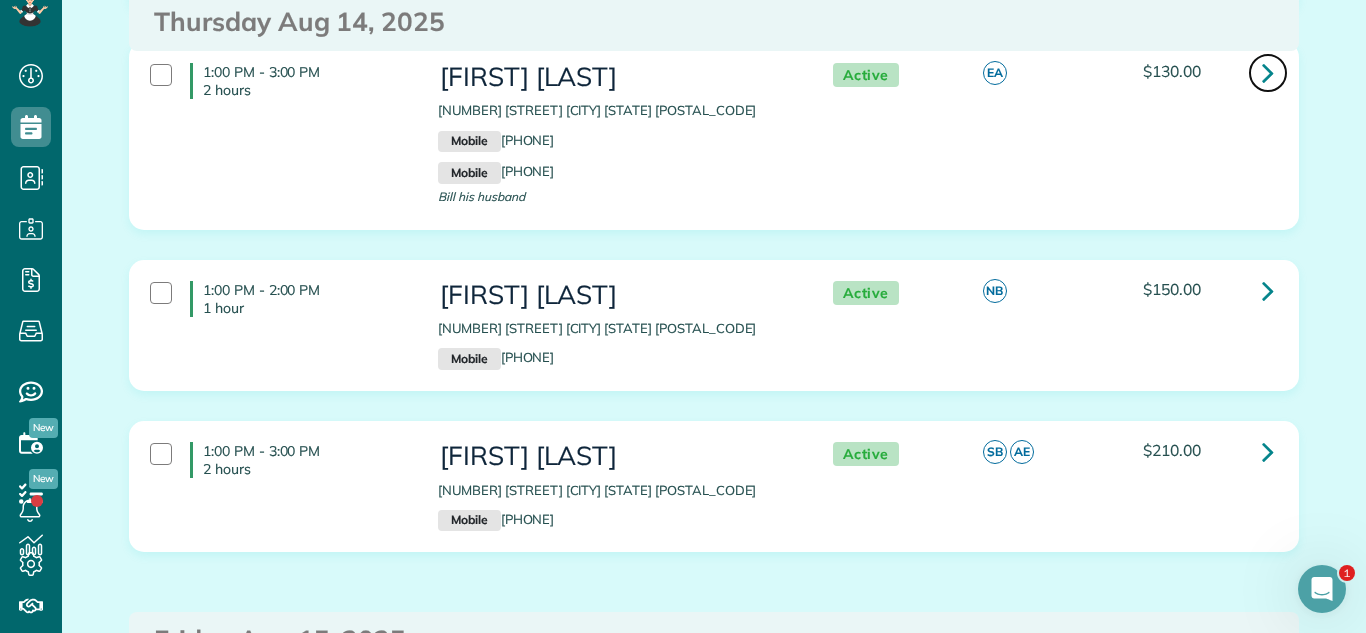 click at bounding box center [1268, 73] 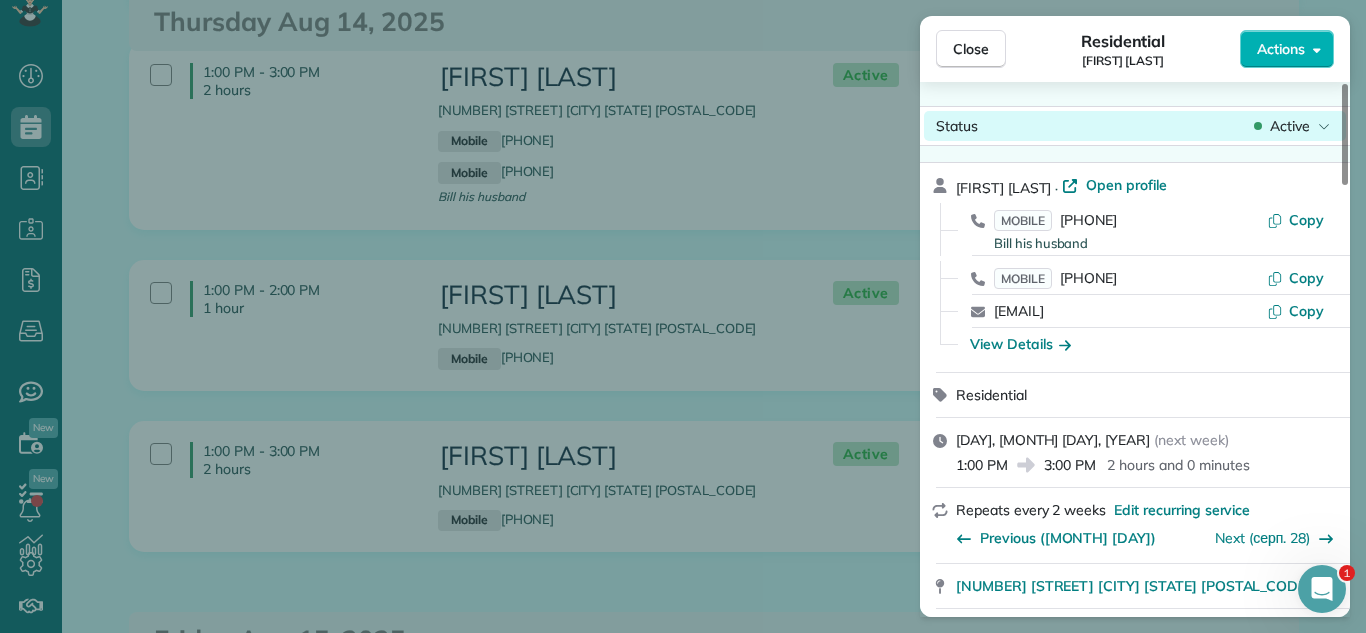 click on "Active" at bounding box center [1292, 126] 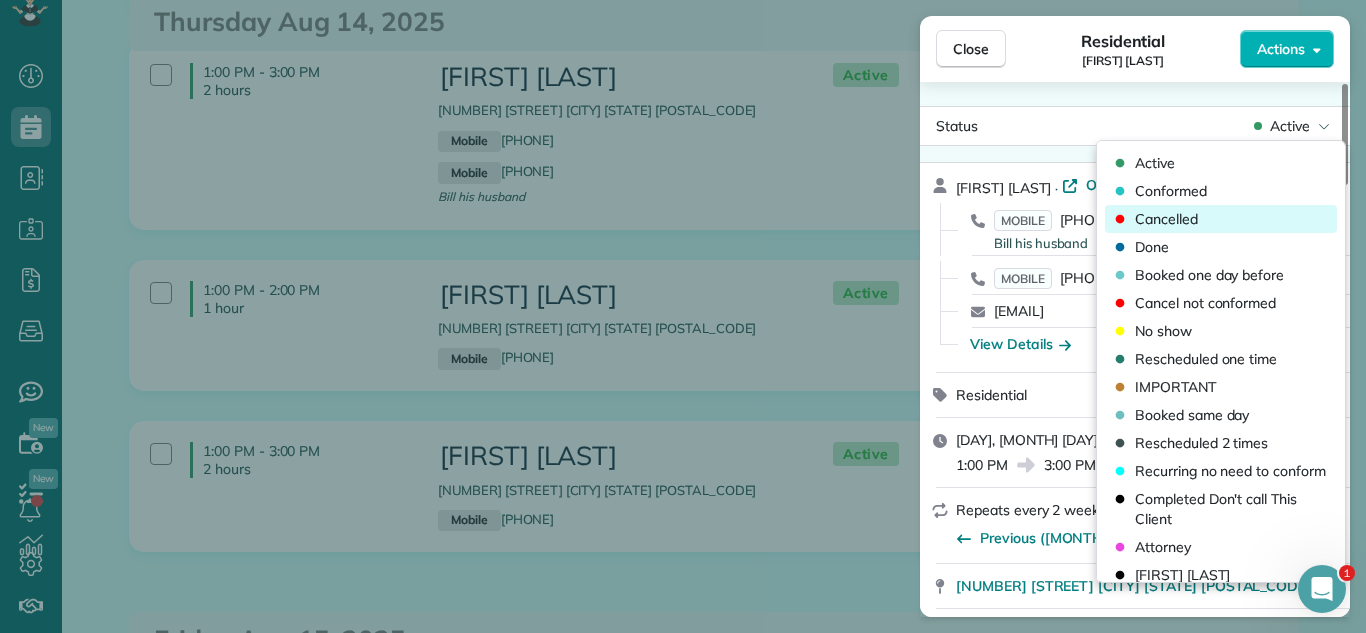 click on "Cancelled" at bounding box center [1166, 219] 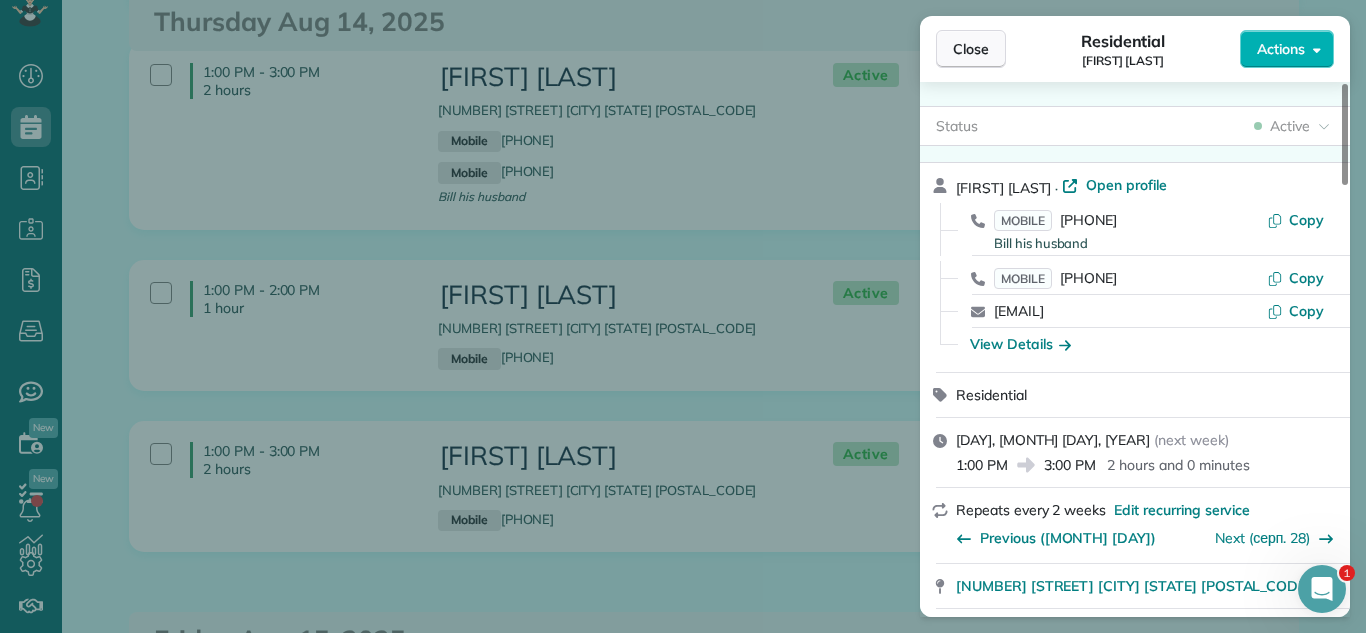 click on "Close" at bounding box center (971, 49) 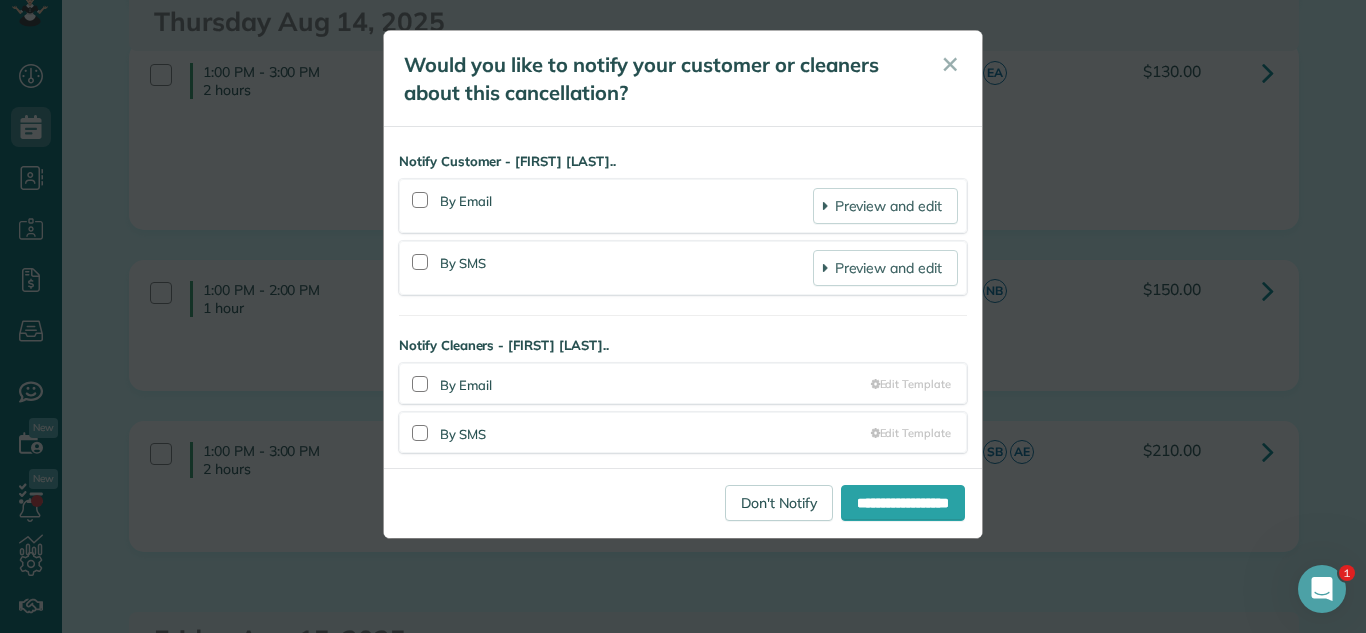 click on "**********" at bounding box center [683, 316] 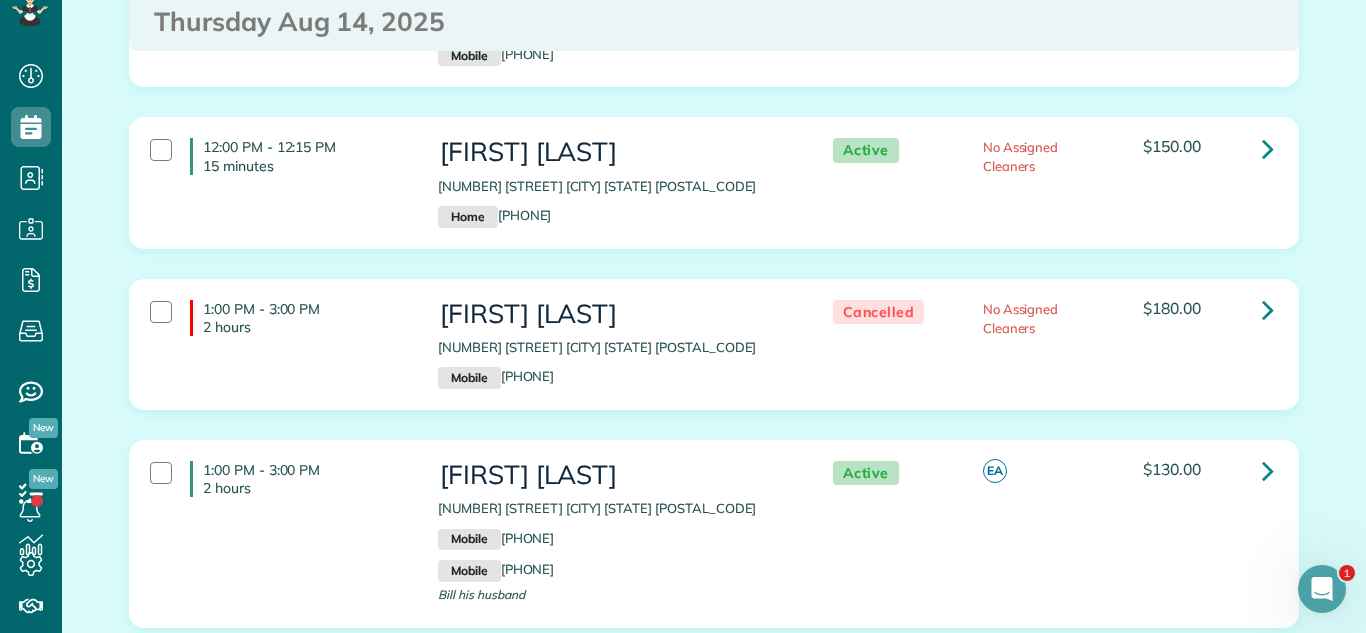 scroll, scrollTop: 0, scrollLeft: 0, axis: both 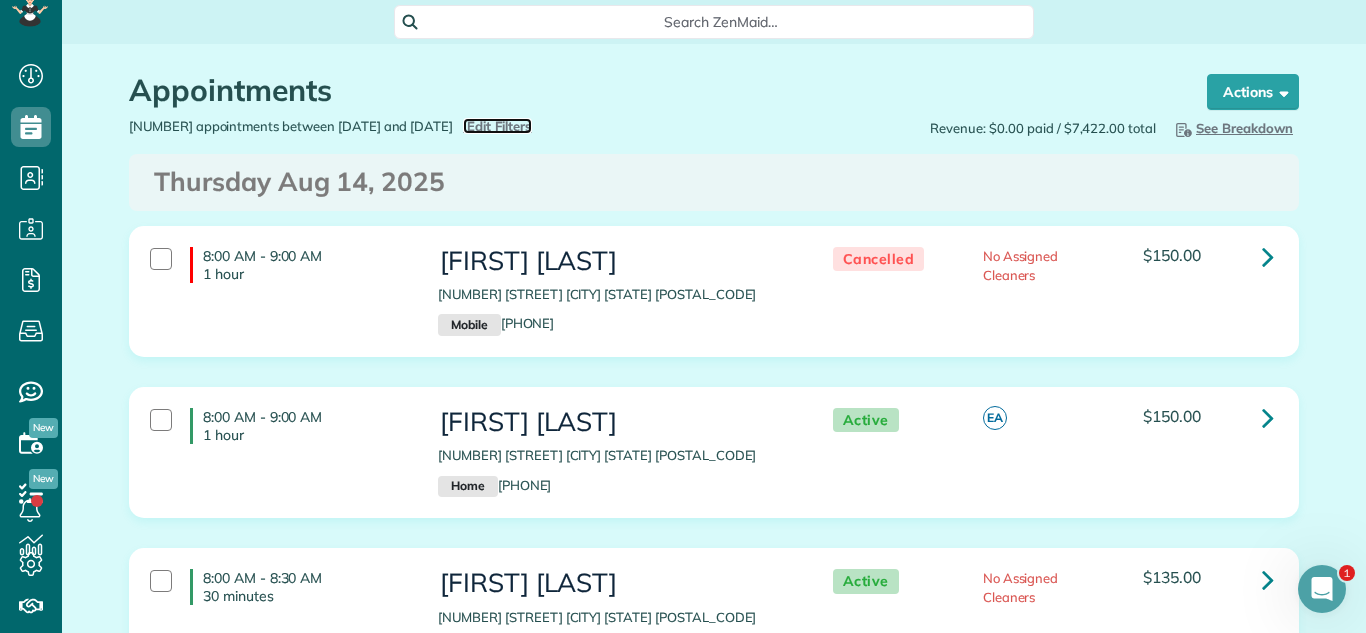 click on "Edit Filters" at bounding box center (499, 126) 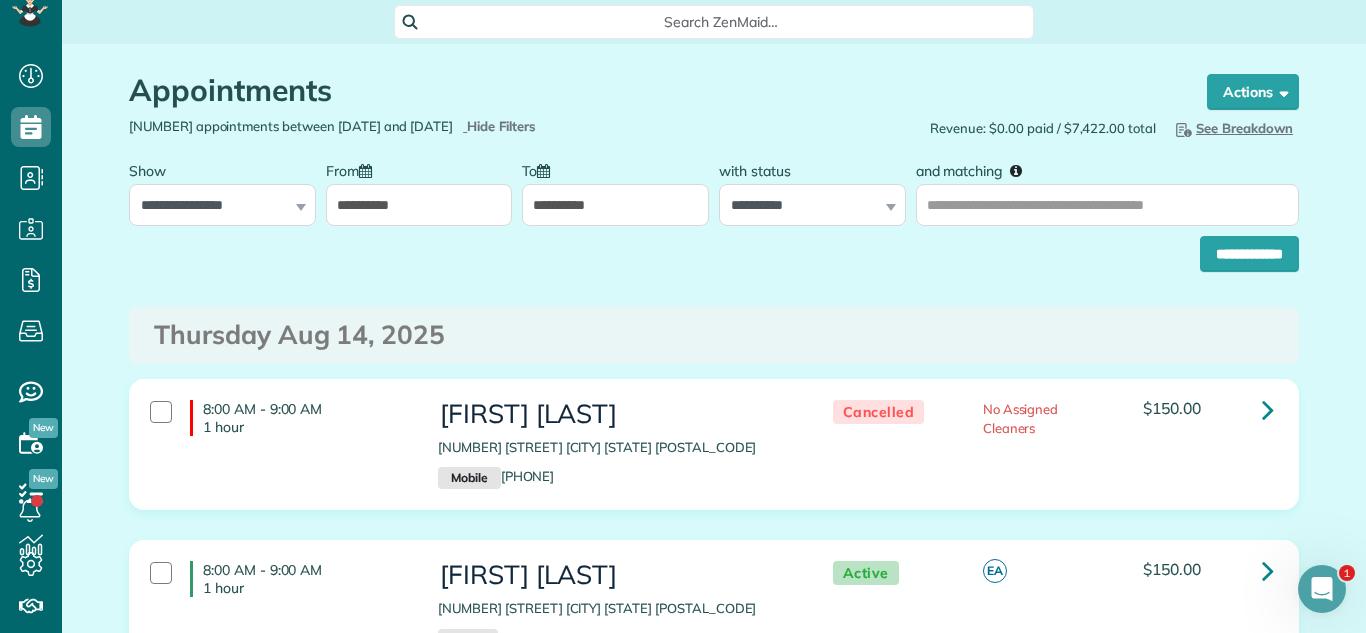 click on "**********" at bounding box center (419, 205) 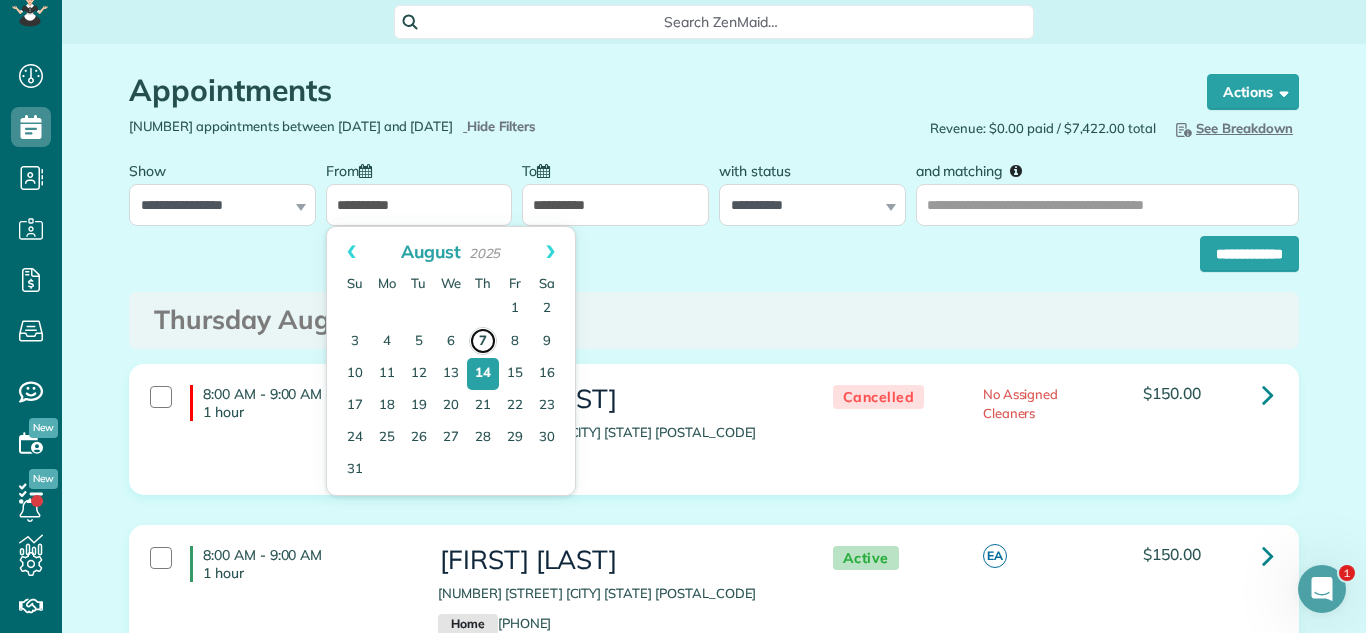 click on "7" at bounding box center (483, 341) 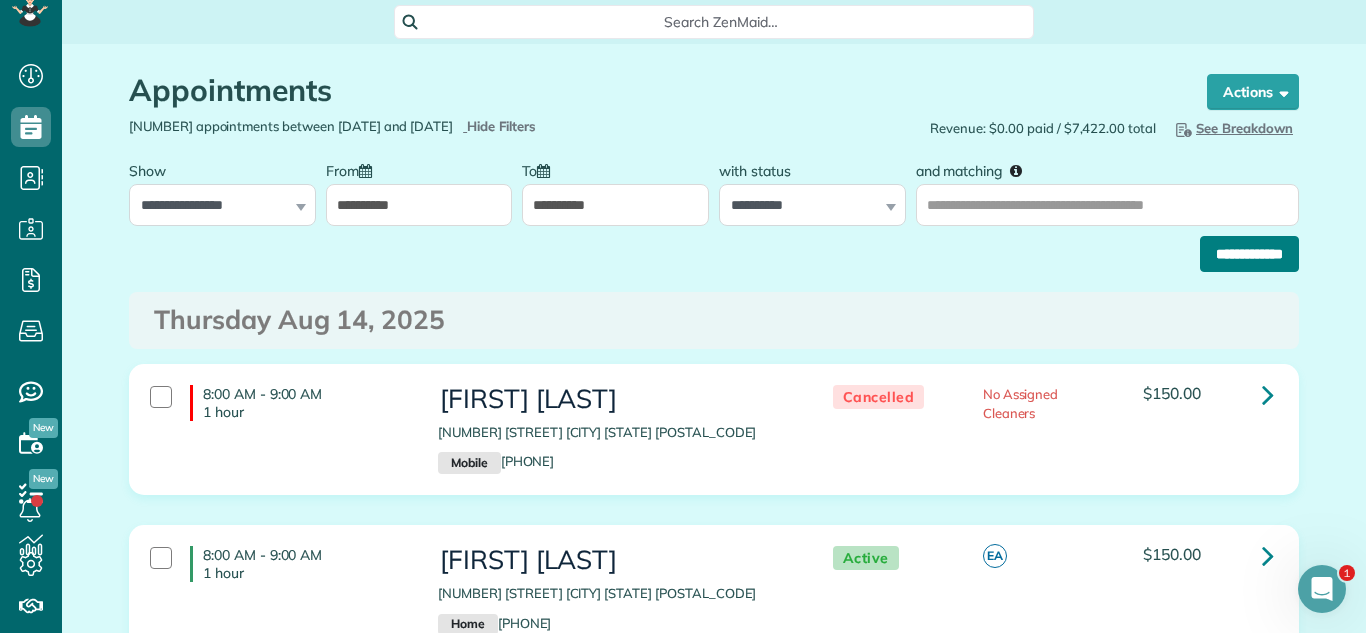 click on "**********" at bounding box center (1249, 254) 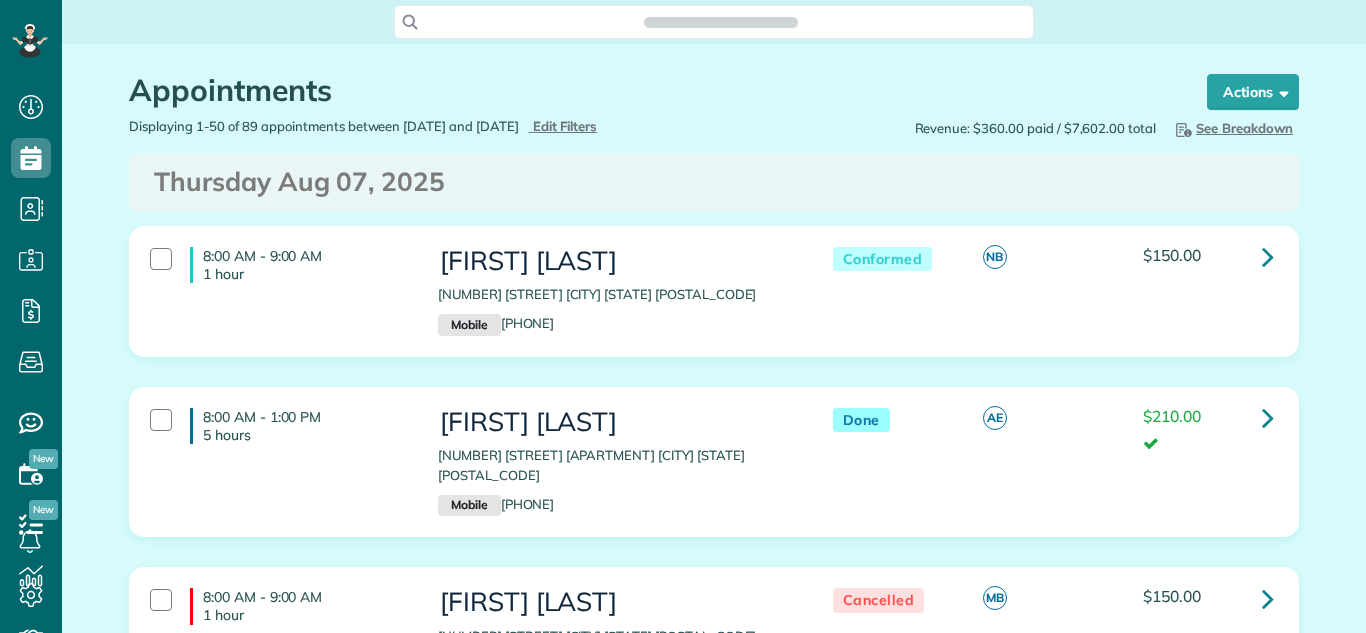 scroll, scrollTop: 0, scrollLeft: 0, axis: both 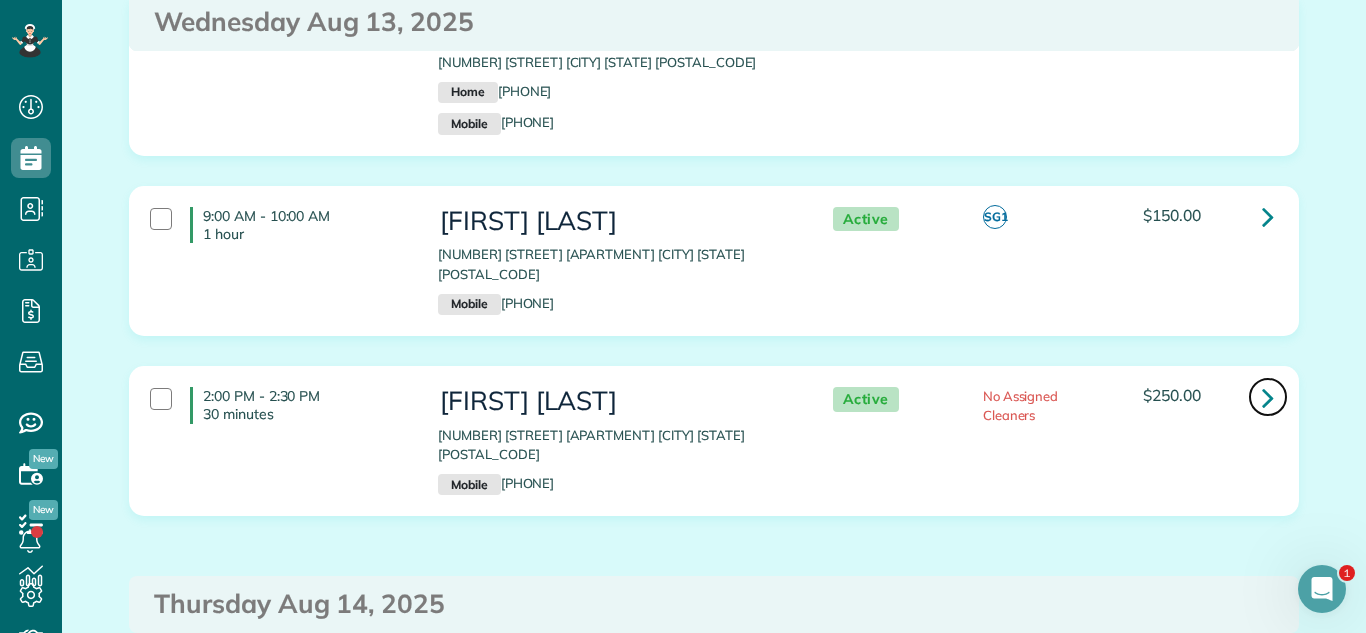 click at bounding box center (1268, 397) 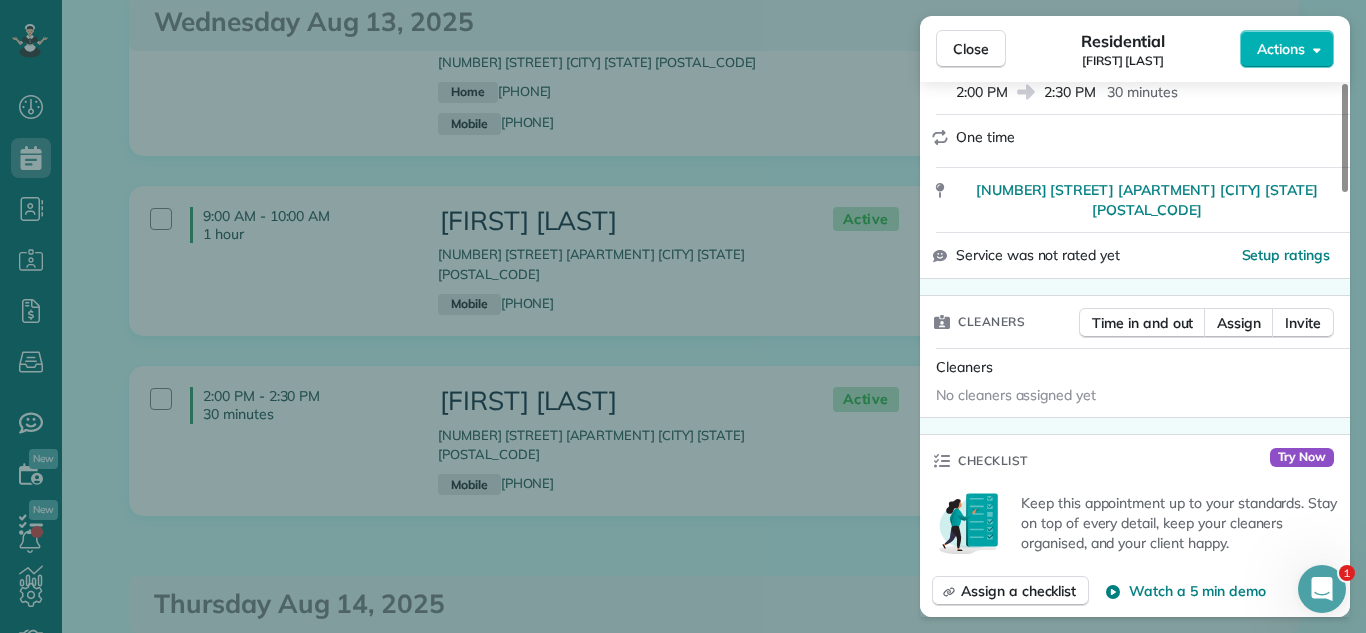 scroll, scrollTop: 442, scrollLeft: 0, axis: vertical 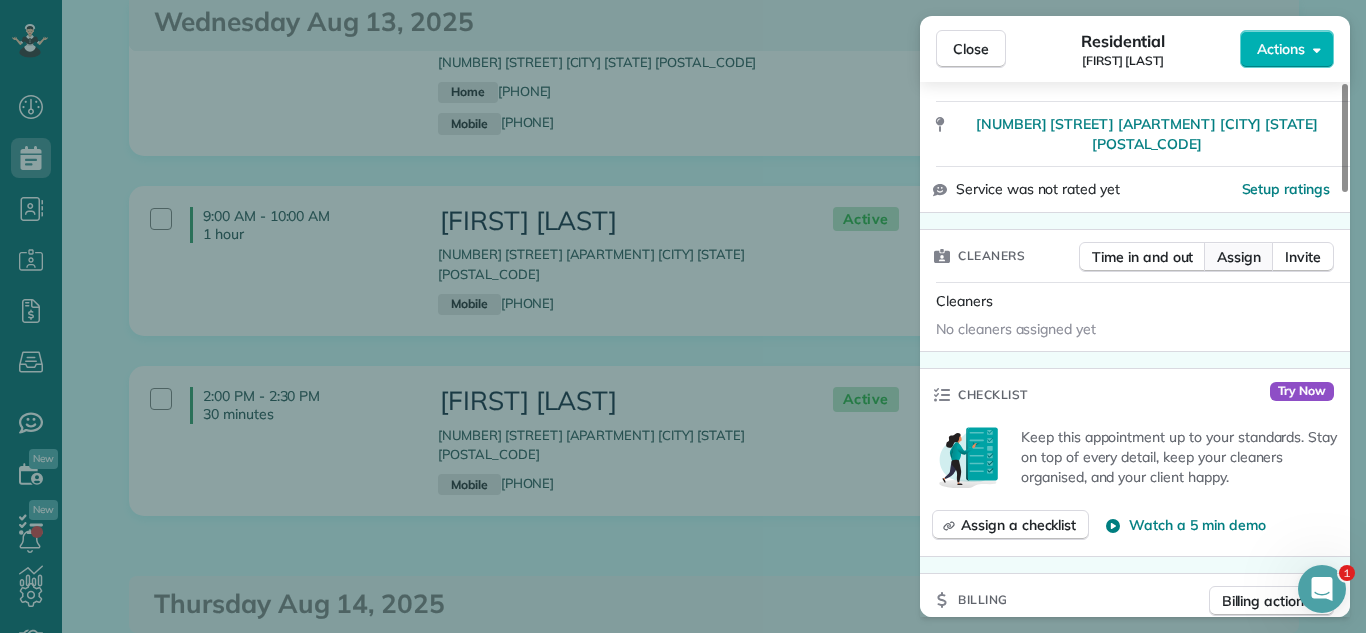 click on "Assign" at bounding box center [1239, 257] 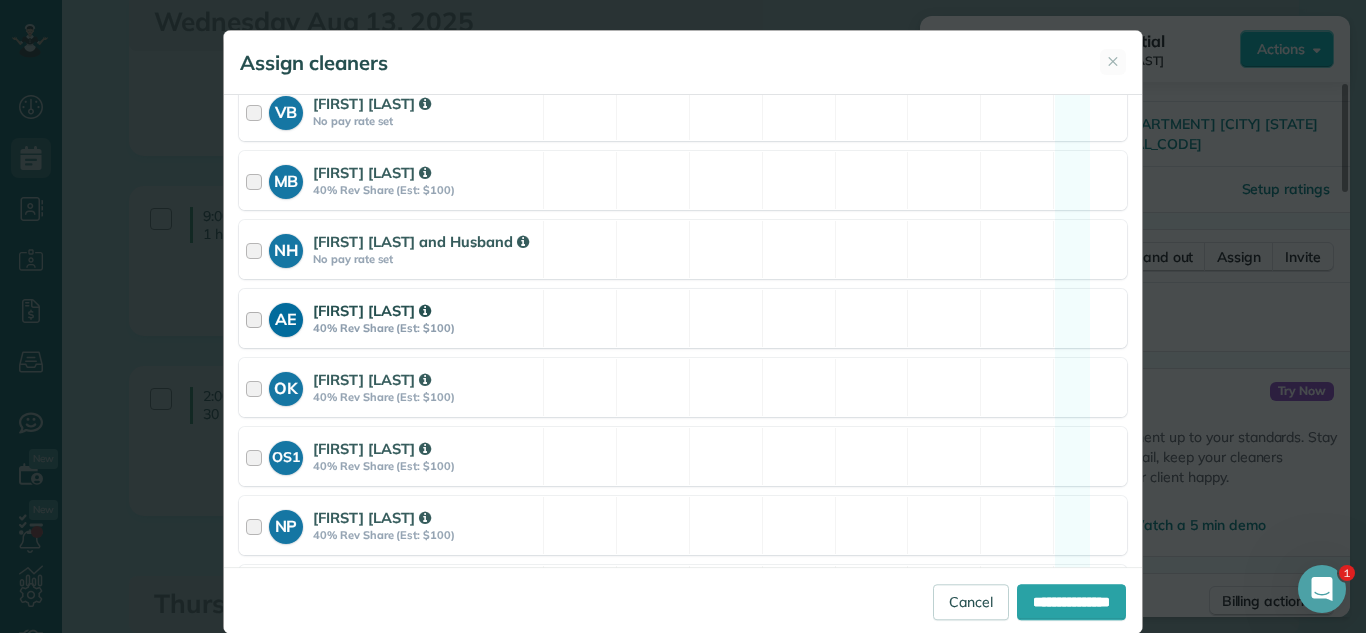 scroll, scrollTop: 654, scrollLeft: 0, axis: vertical 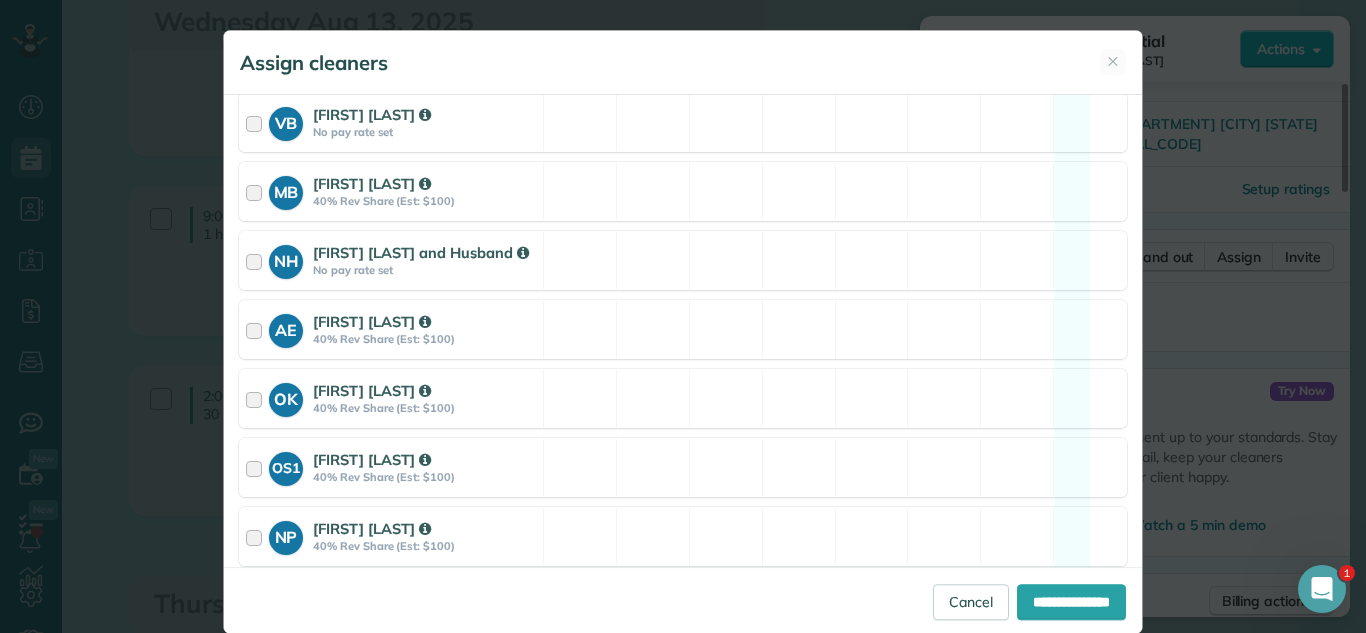 click on "MB
[FIRST] [LAST]
40% Rev Share (Est: $100)
Available" at bounding box center [683, 191] 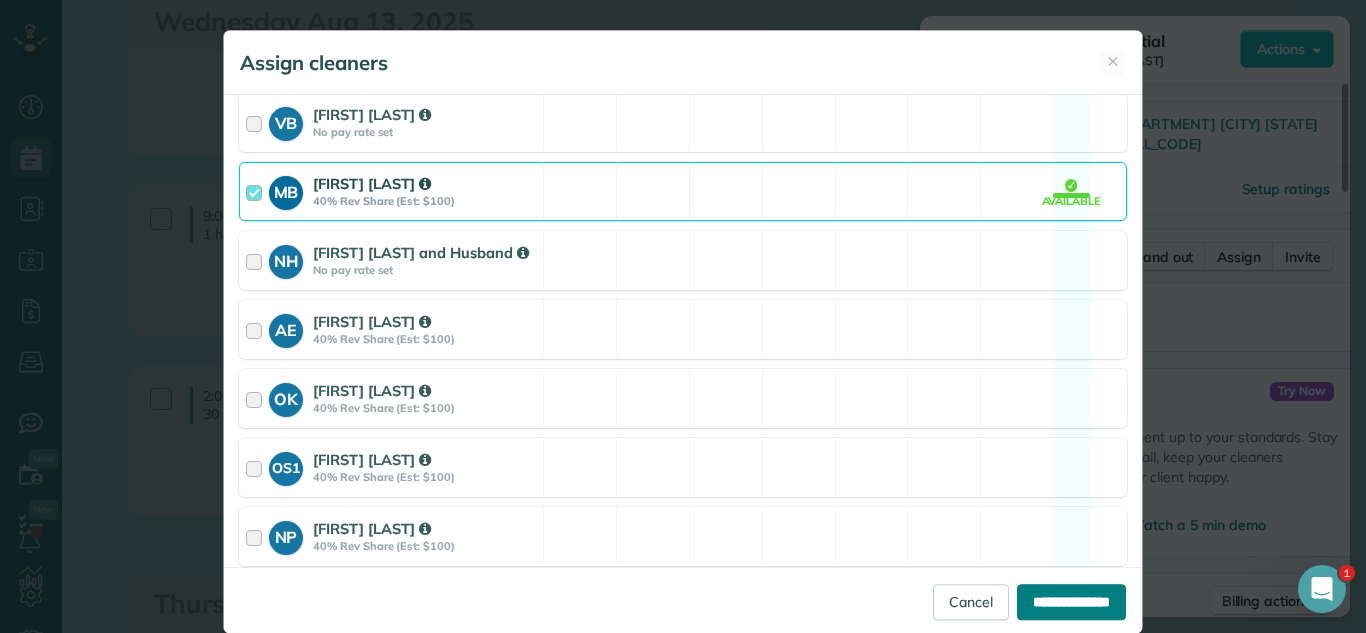 click on "**********" at bounding box center [1071, 602] 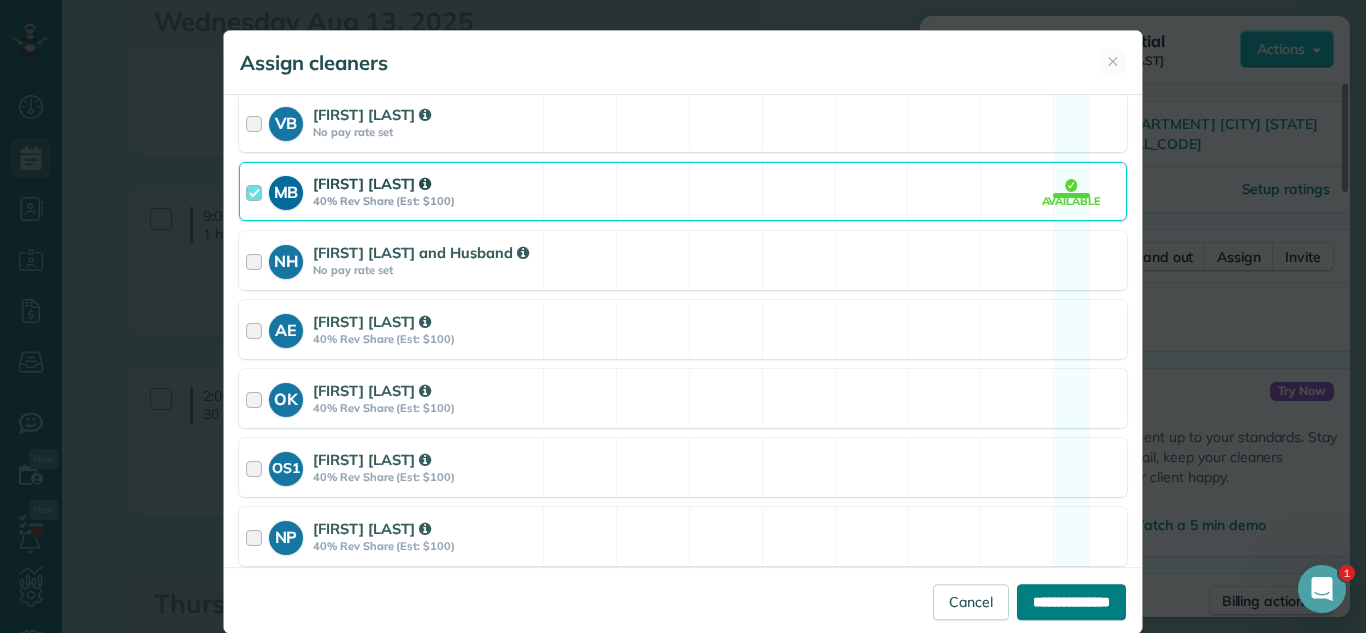 type on "**********" 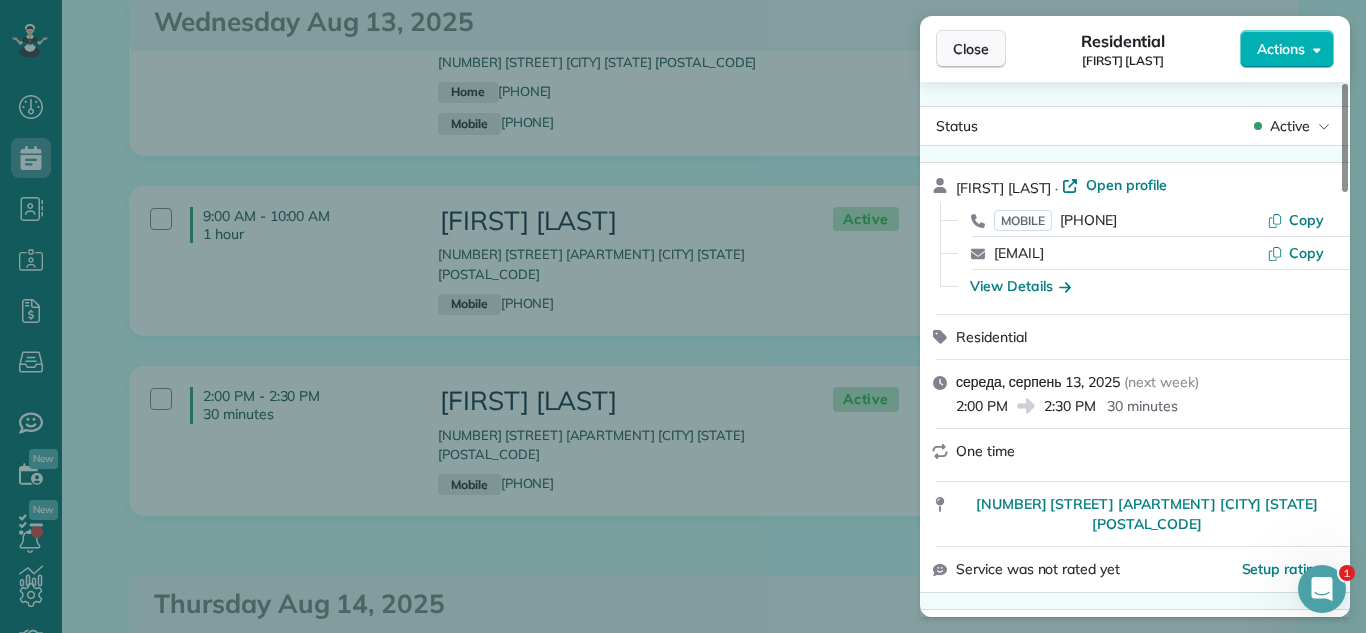 click on "Close" at bounding box center (971, 49) 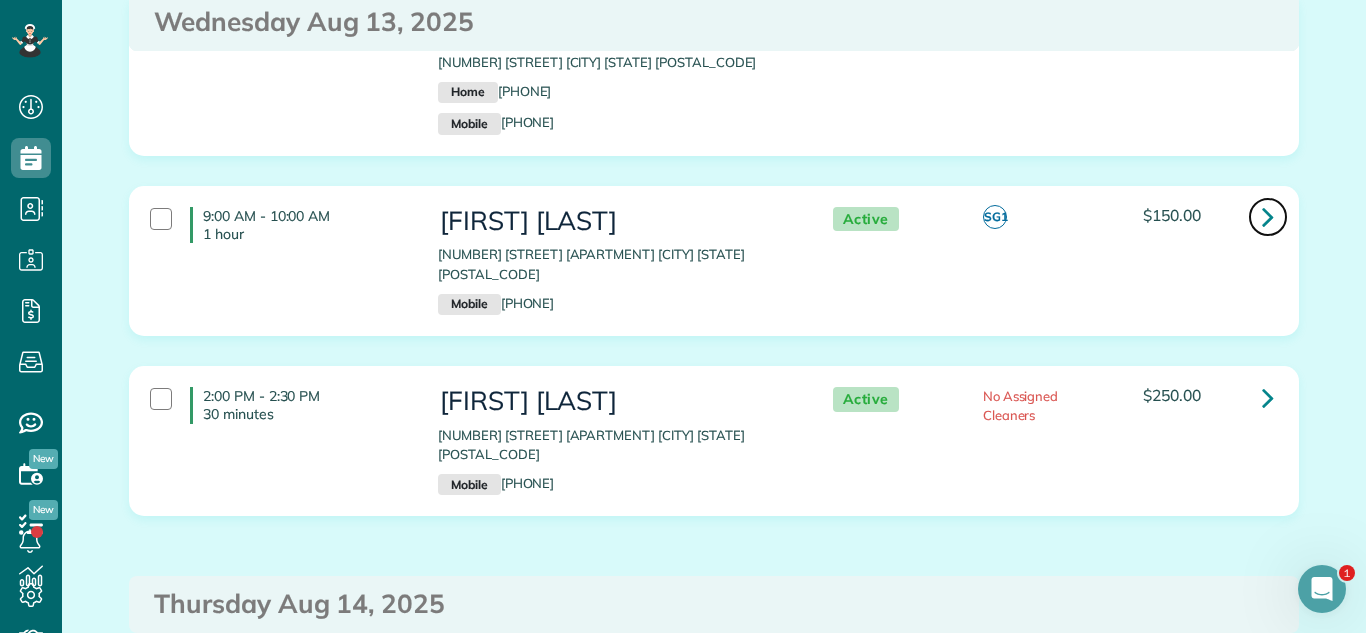 click at bounding box center (1268, 216) 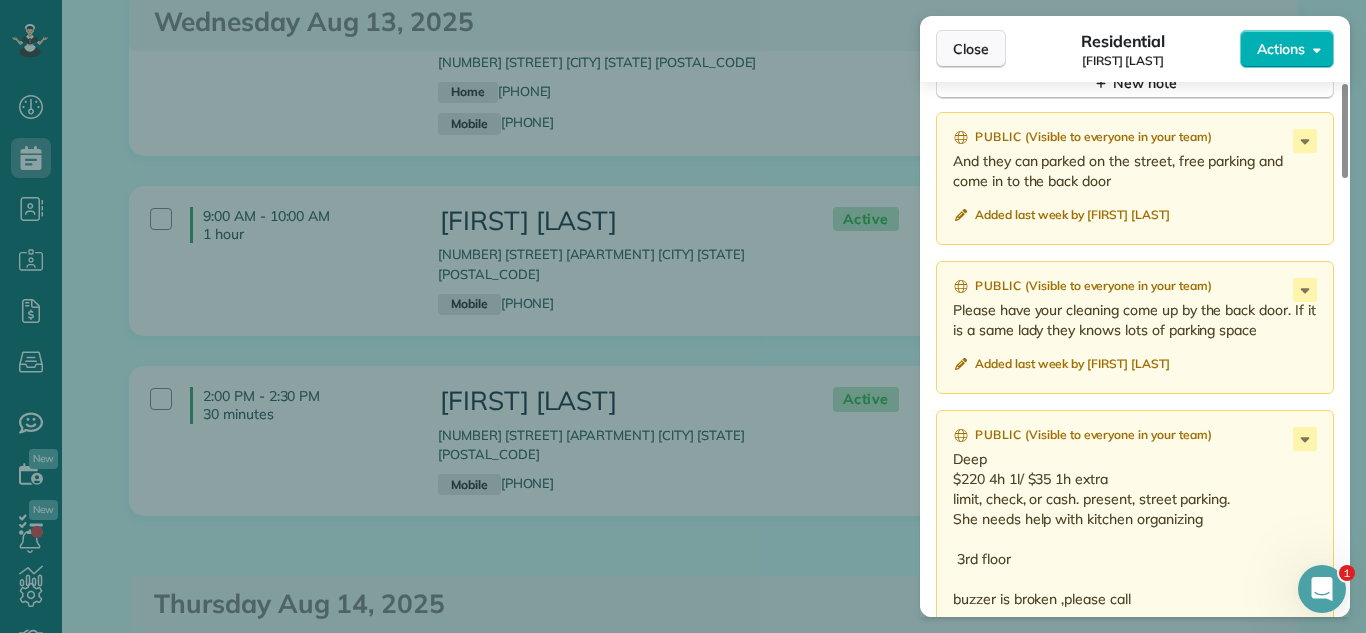 scroll, scrollTop: 1934, scrollLeft: 0, axis: vertical 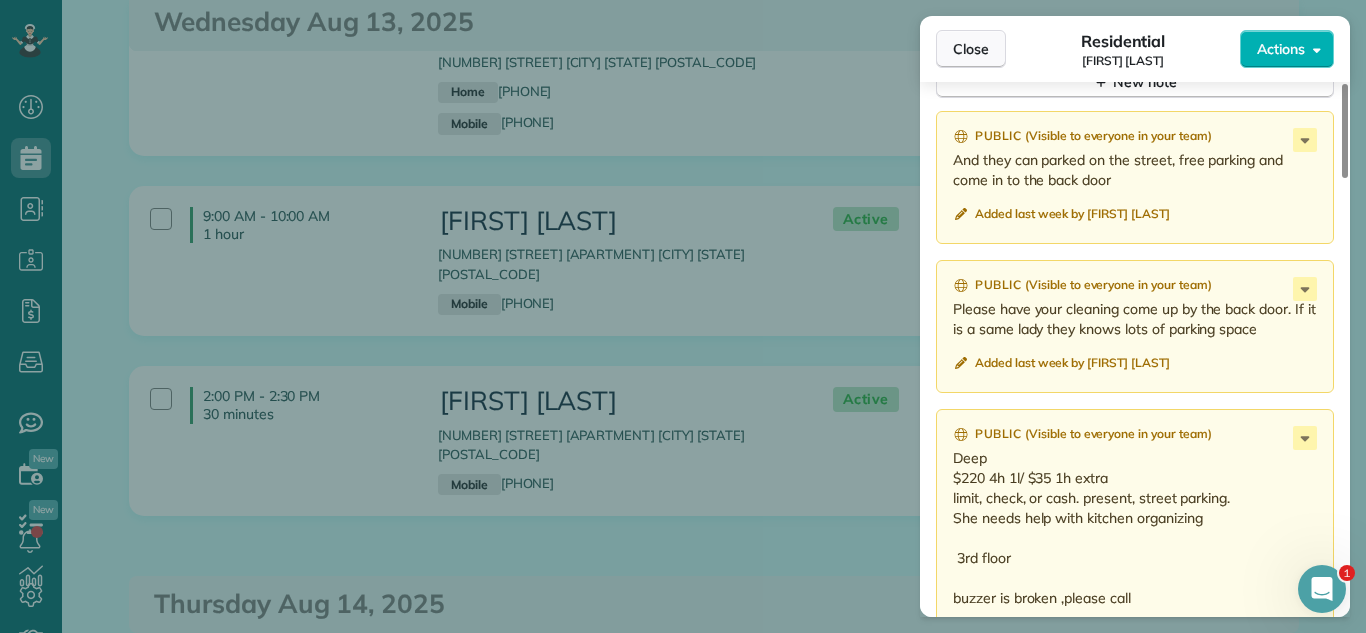 click on "Close" at bounding box center [971, 49] 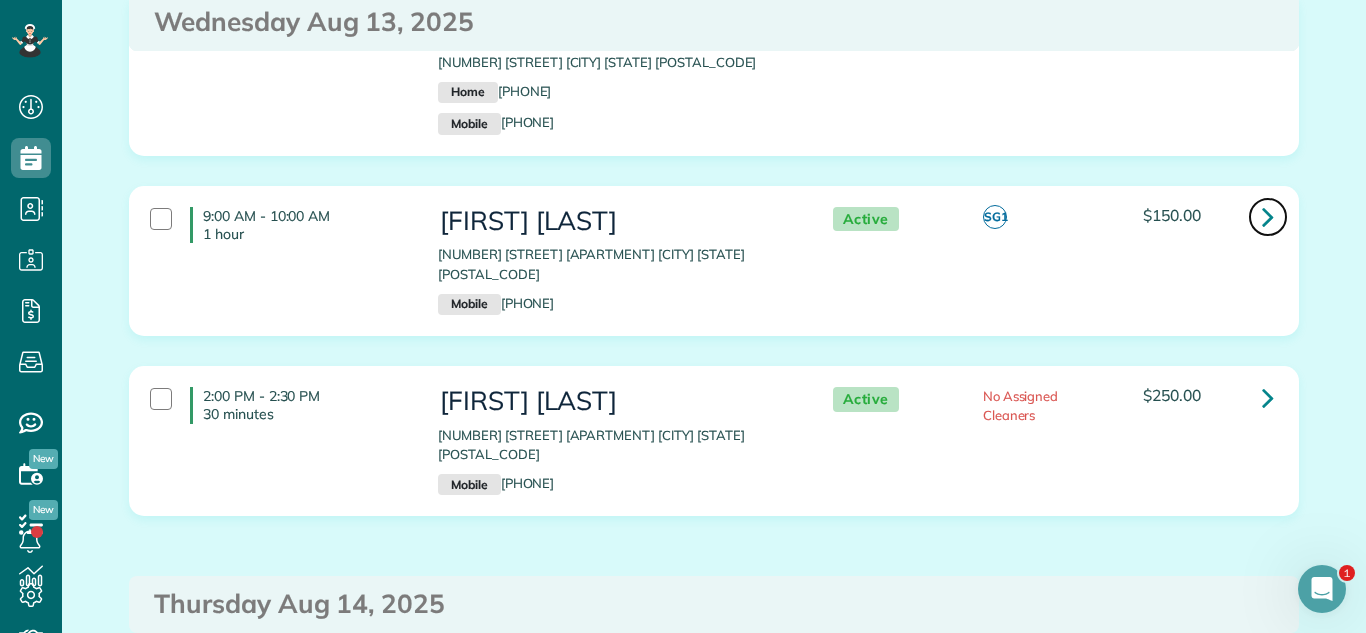 click at bounding box center (1268, 216) 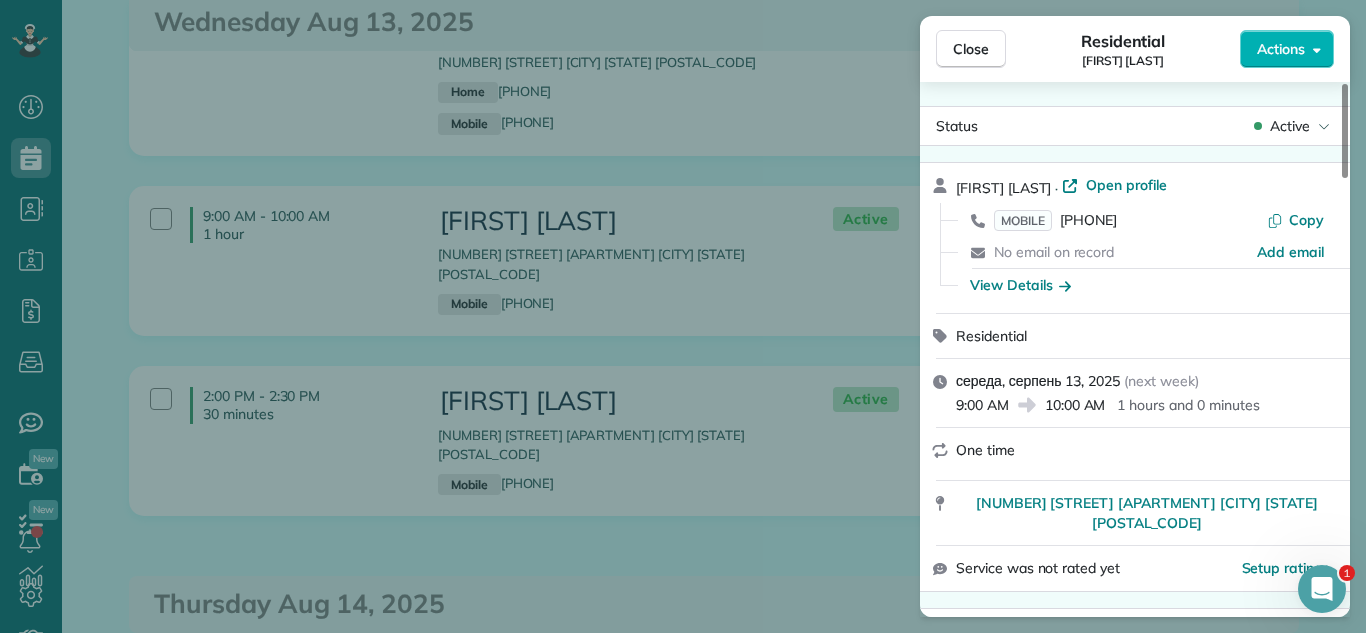 click on "Status Active [FIRST] [LAST] · Open profile MOBILE [PHONE] Copy No email on record Add email View Details Residential середа, серпень 13, 2025 ( next week ) 9:00 AM 10:00 AM 1 hours and 0 minutes One time 2204 North Natchez Avenue apt 3n Chicago IL 60707 Service was not rated yet Setup ratings Cleaners Time in and out Assign Invite Cleaners [FIRST] [LAST] 9:00 AM 10:00 AM Checklist Try Now Keep this appointment up to your standards. Stay on top of every detail, keep your cleaners organised, and your client happy. Assign a checklist Watch a 5 min demo Billing Billing actions Service Service Price (1x $150.00) $150.00 Add an item Overcharge $0.00 Discount $0.00 Coupon discount - Primary tax - Secondary tax - Total appointment price $150.00 Tips collected $0.00 Unpaid Mark as paid Total including tip $150.00 Get paid online in no-time! Send an invoice and reward your cleaners with tips Charge customer credit card Appointment custom fields Check Yes Credit Card No Cash Yes Invoice No Zelle No" at bounding box center (1135, 349) 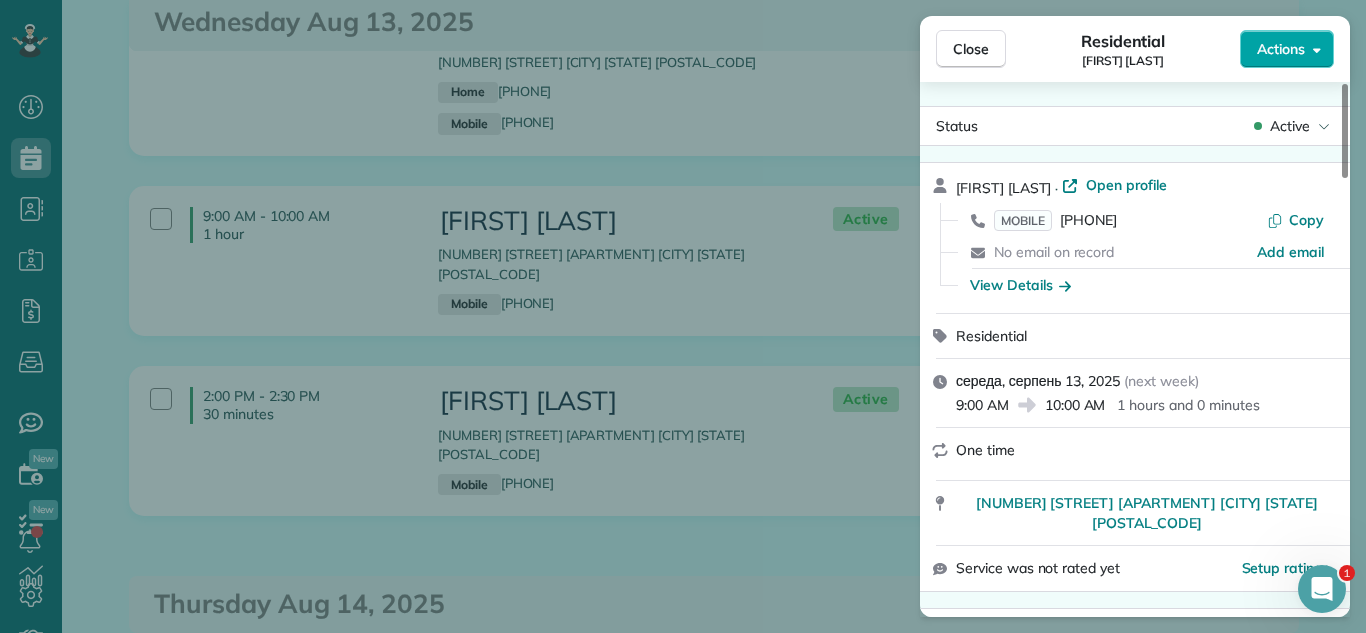 click on "Actions" at bounding box center (1287, 49) 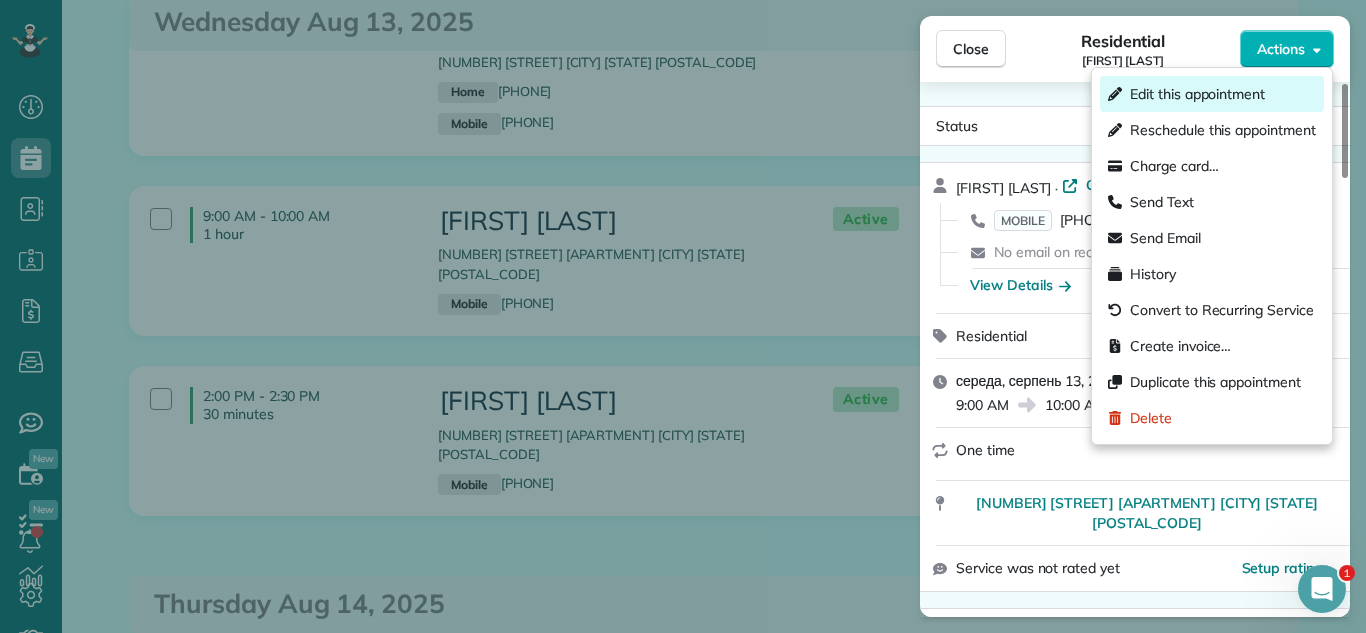click on "Edit this appointment" at bounding box center (1197, 94) 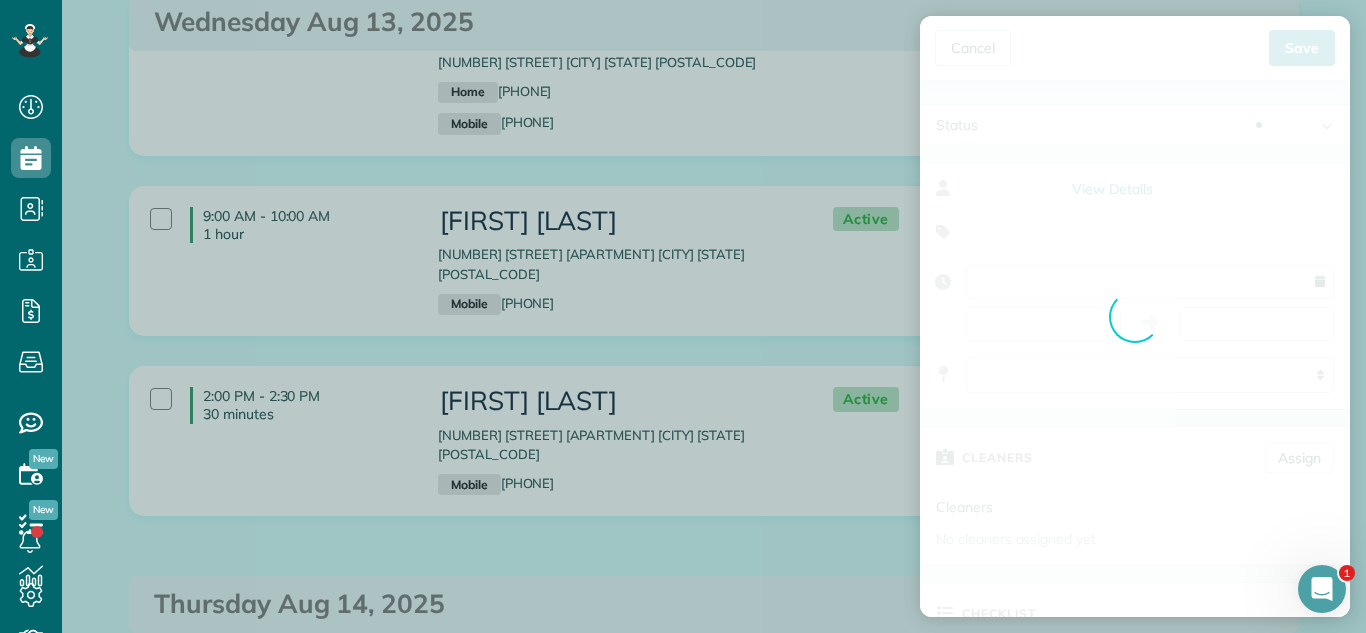 type on "**********" 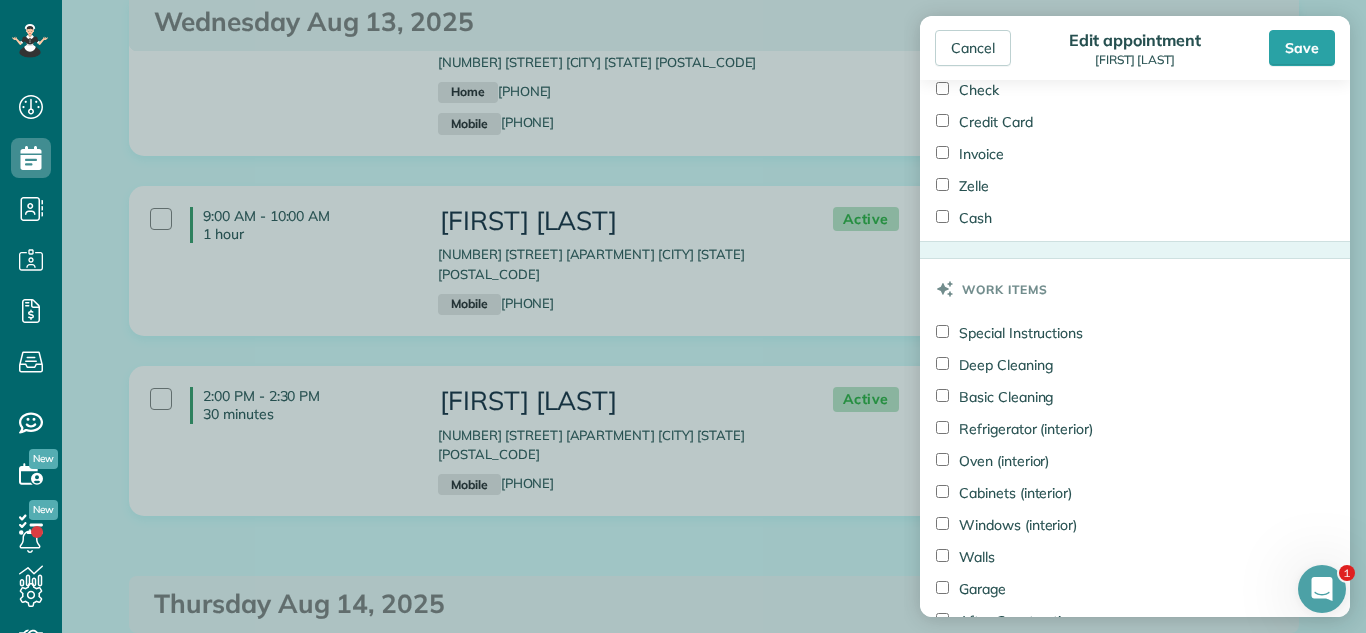 scroll, scrollTop: 1869, scrollLeft: 0, axis: vertical 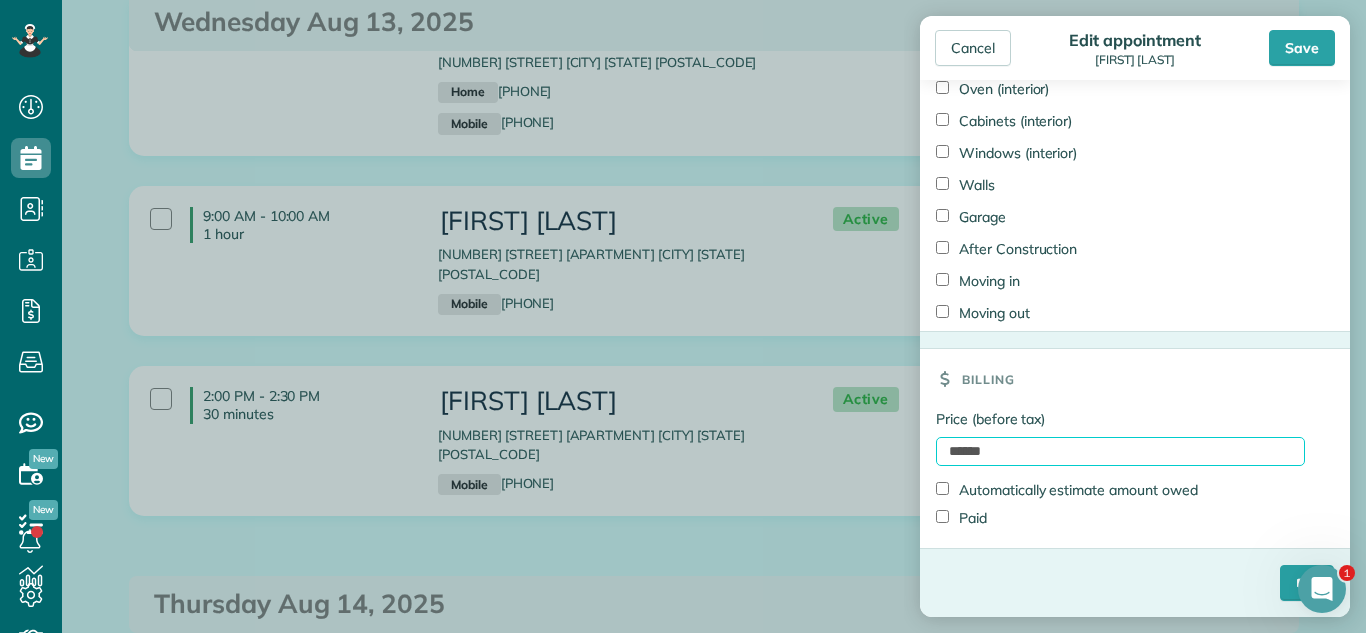 click on "******" at bounding box center (1120, 451) 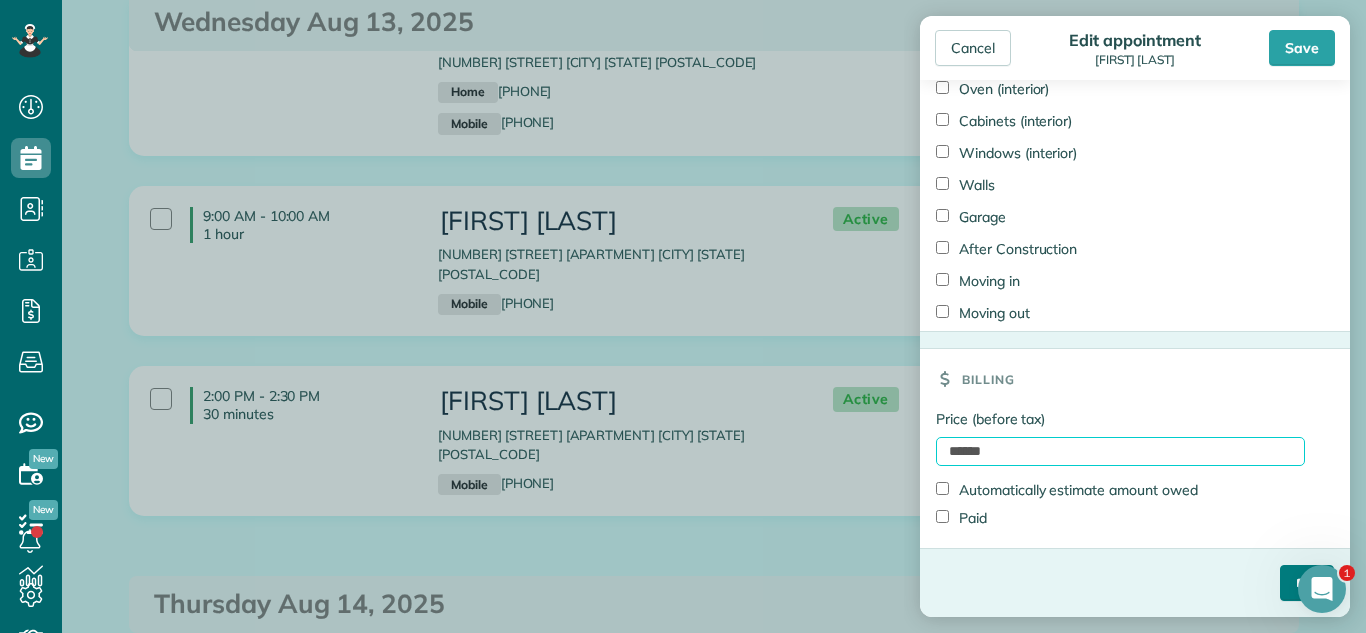 type on "******" 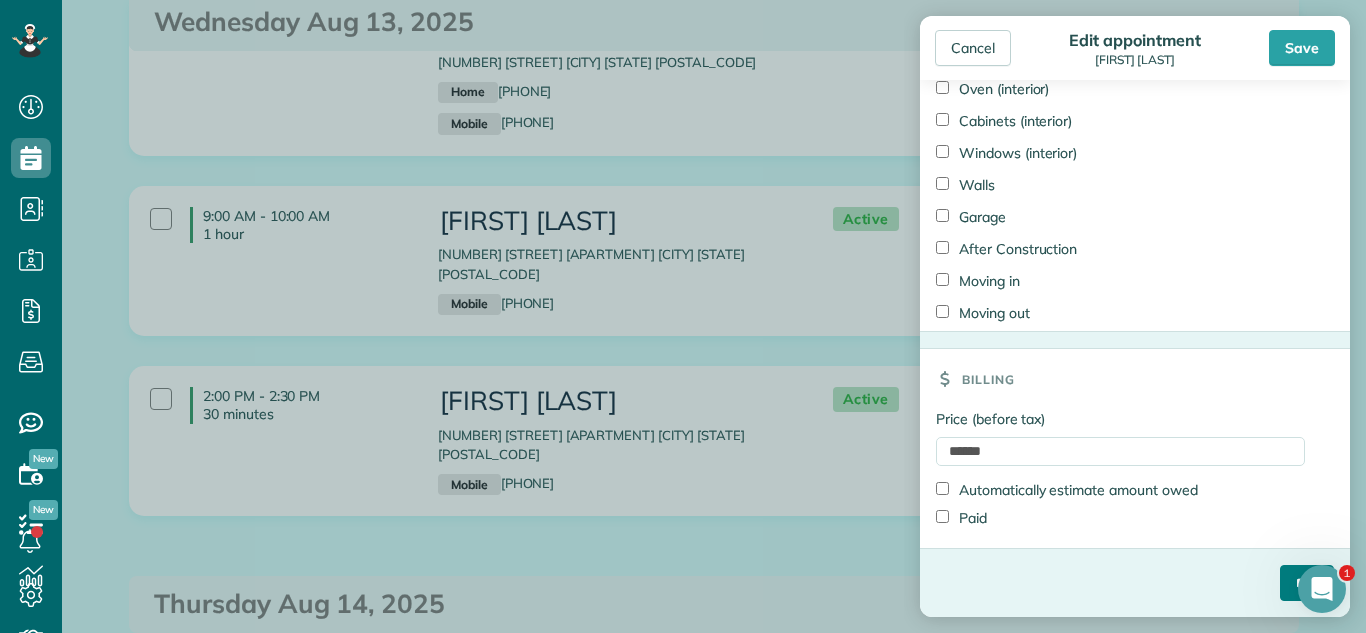 click on "****" at bounding box center (1307, 583) 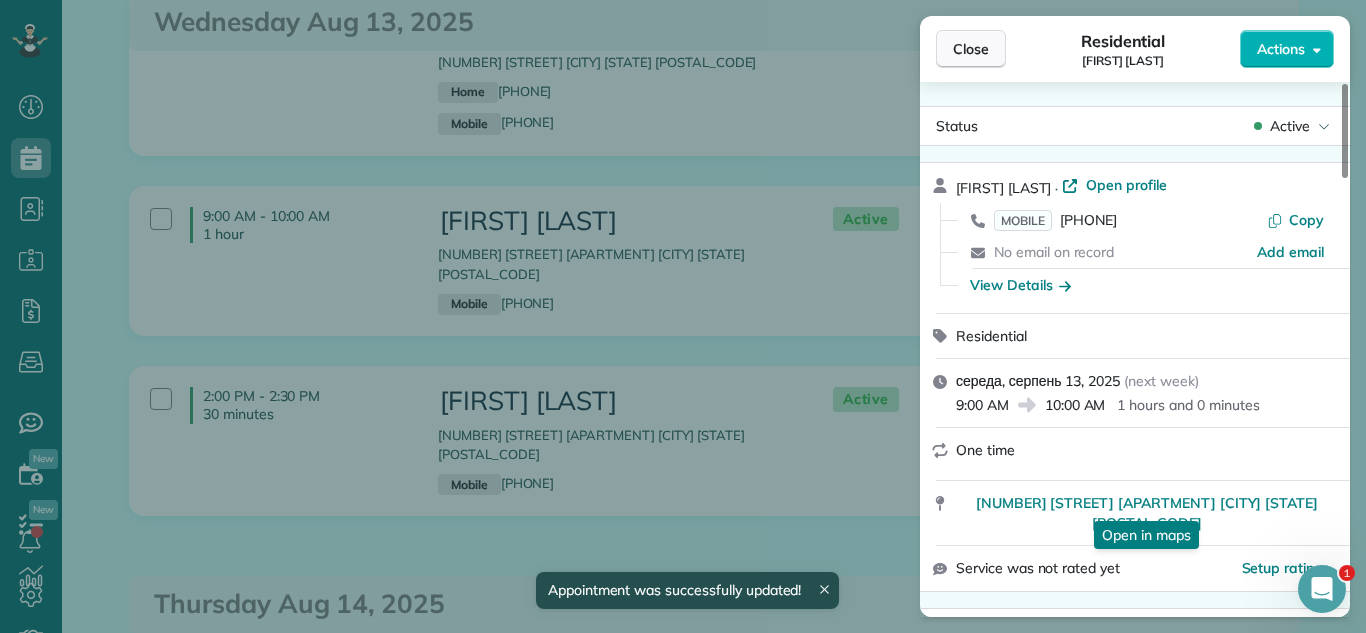 click on "Close" at bounding box center (971, 49) 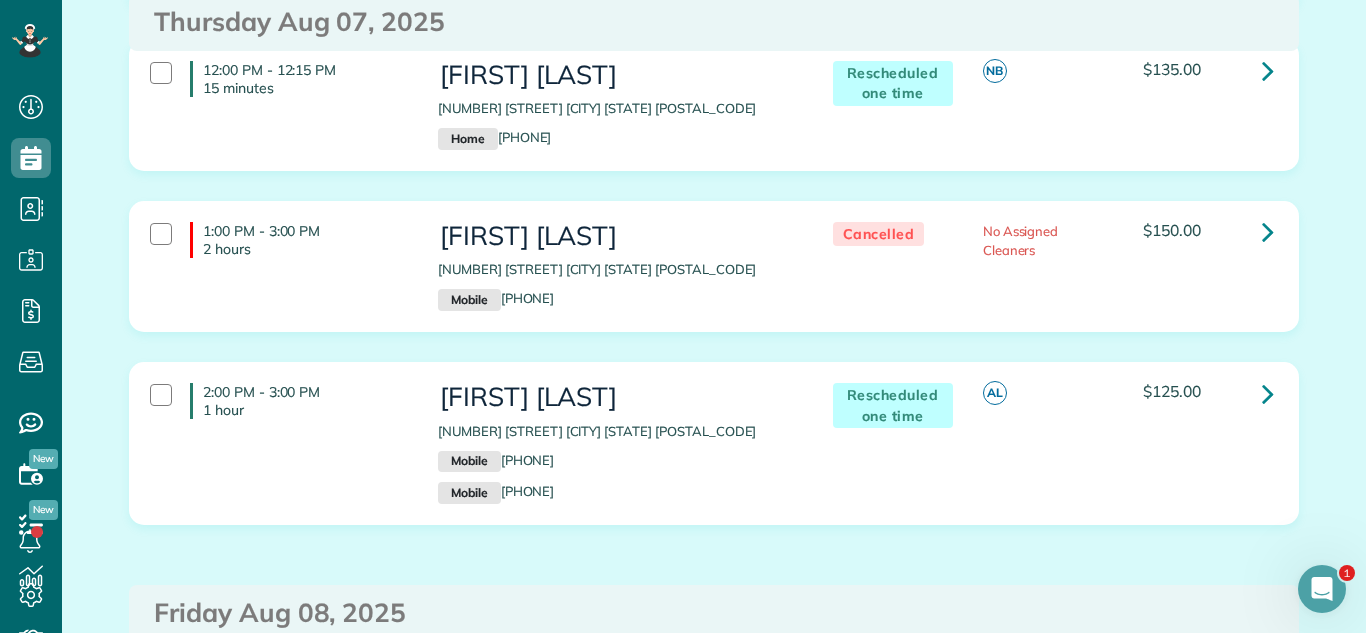 scroll, scrollTop: 1847, scrollLeft: 0, axis: vertical 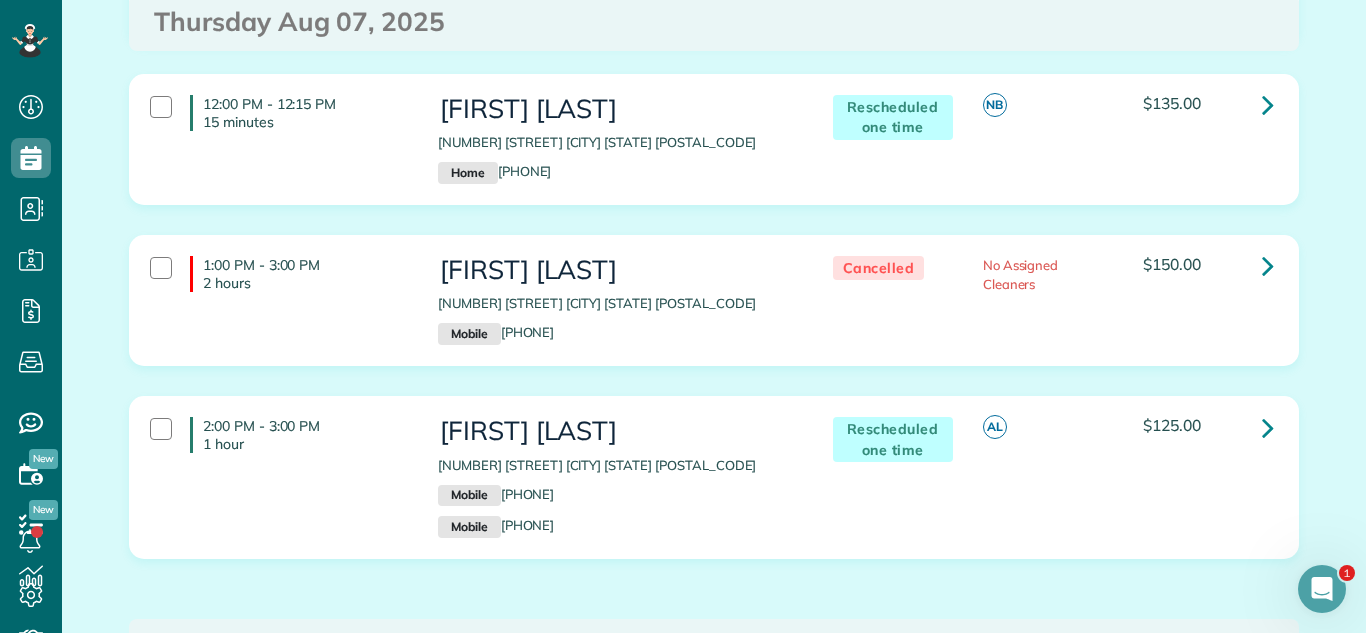 click on "[TIME] - [TIME]
2 hours
[FIRST] [LAST]
[NUMBER] [STREET] [CITY] [STATE] [POSTAL_CODE]
Mobile
[PHONE]
Cancelled
No Assigned Cleaners
$150.00" at bounding box center (714, 300) 